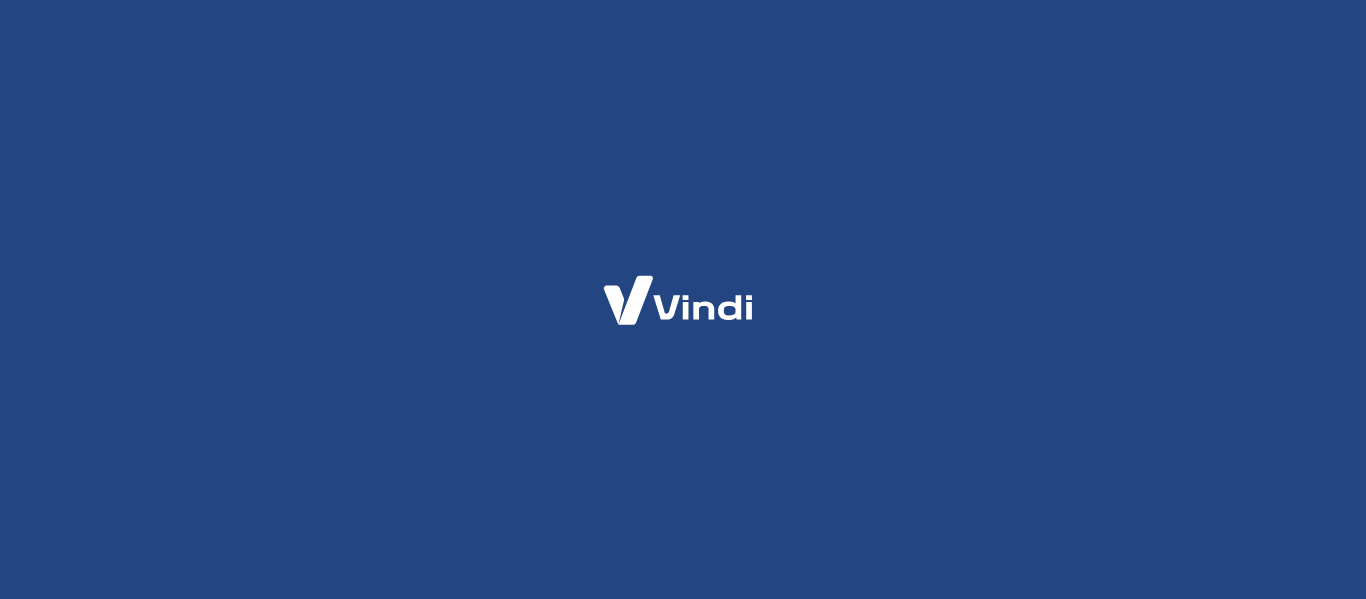 scroll, scrollTop: 0, scrollLeft: 0, axis: both 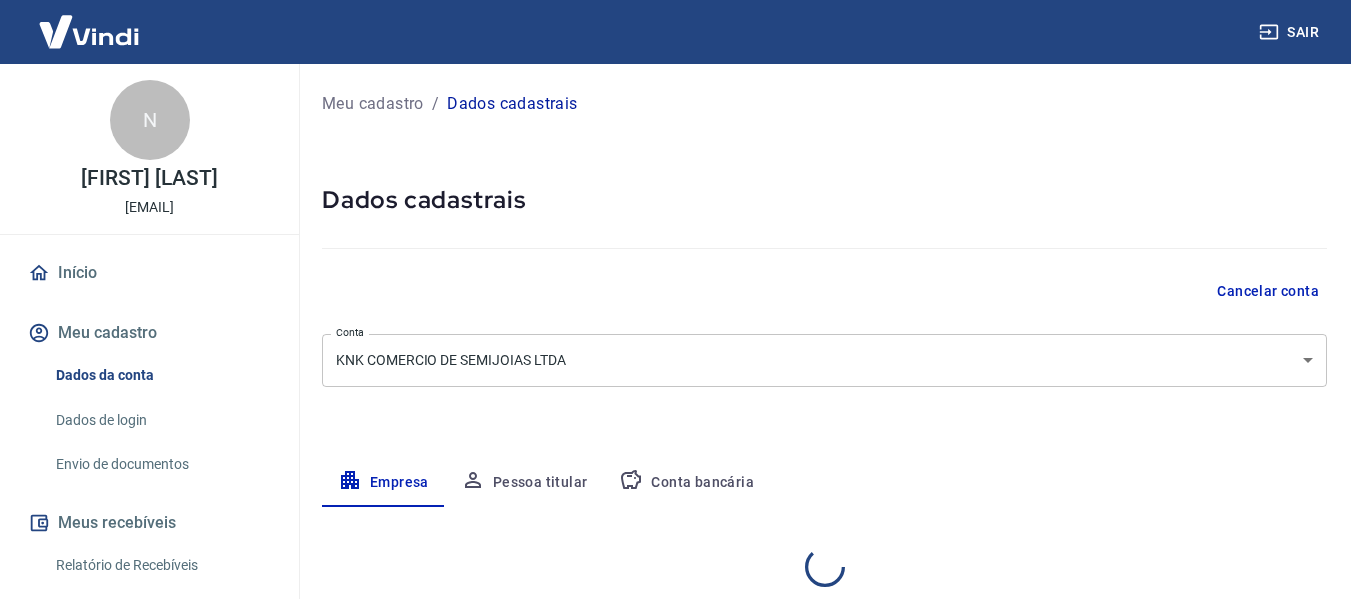 select on "MG" 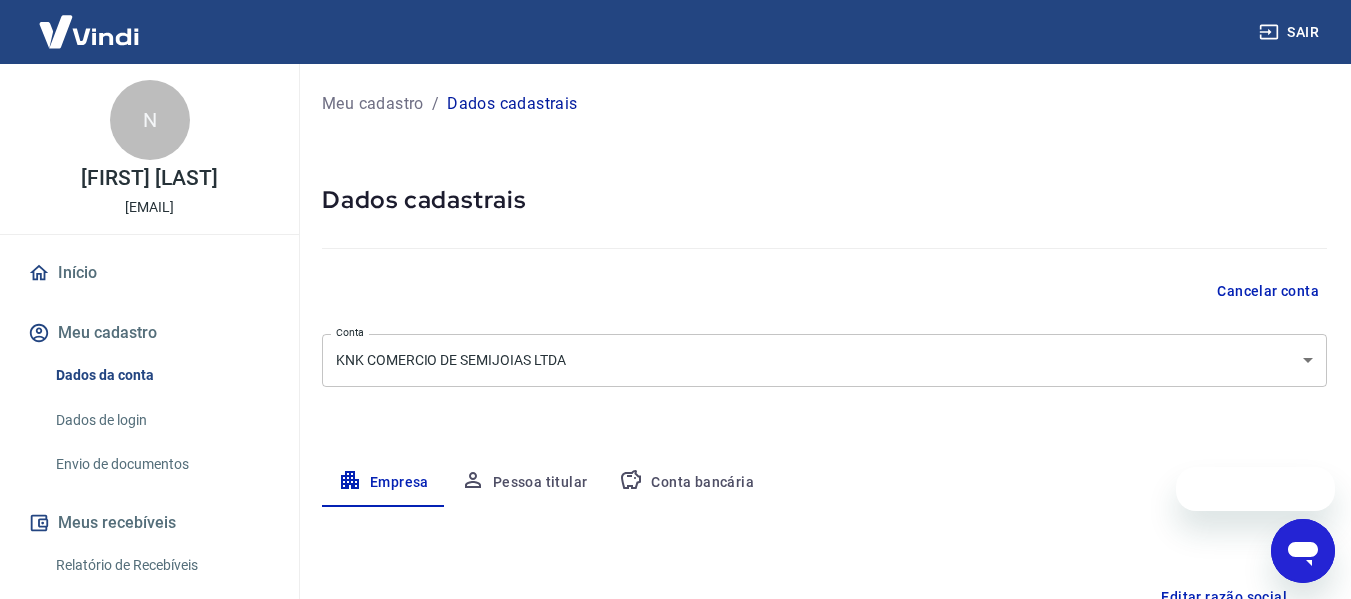 scroll, scrollTop: 0, scrollLeft: 0, axis: both 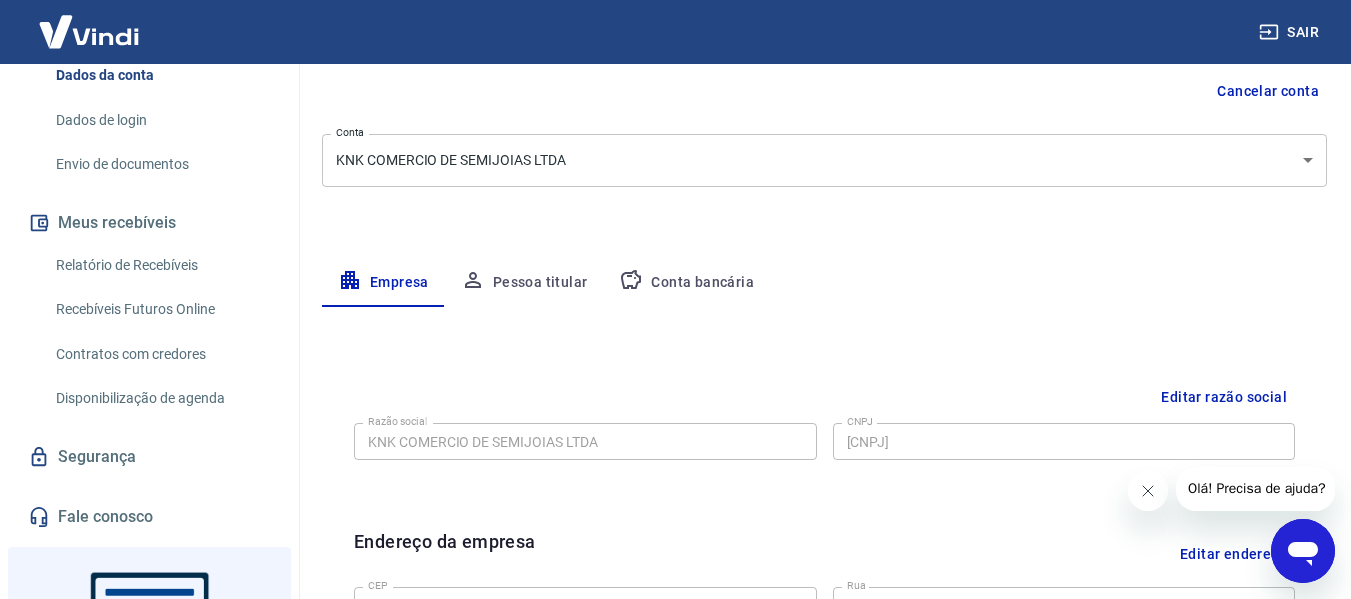 click on "Envio de documentos" at bounding box center (161, 164) 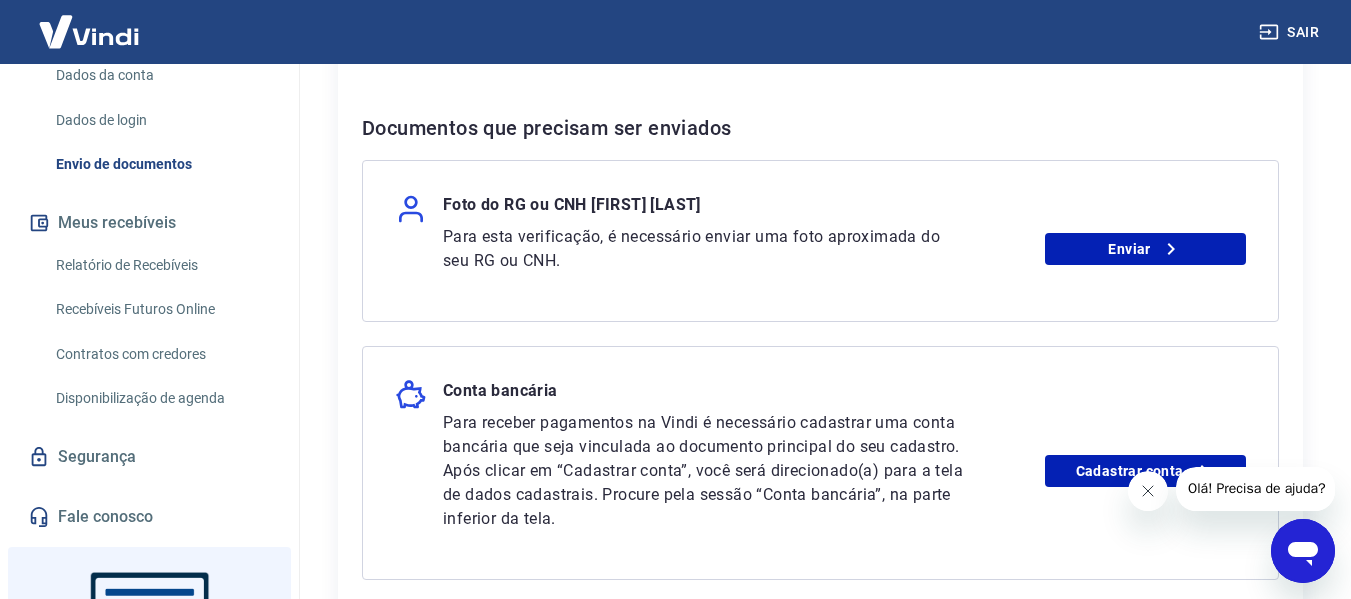 scroll, scrollTop: 500, scrollLeft: 0, axis: vertical 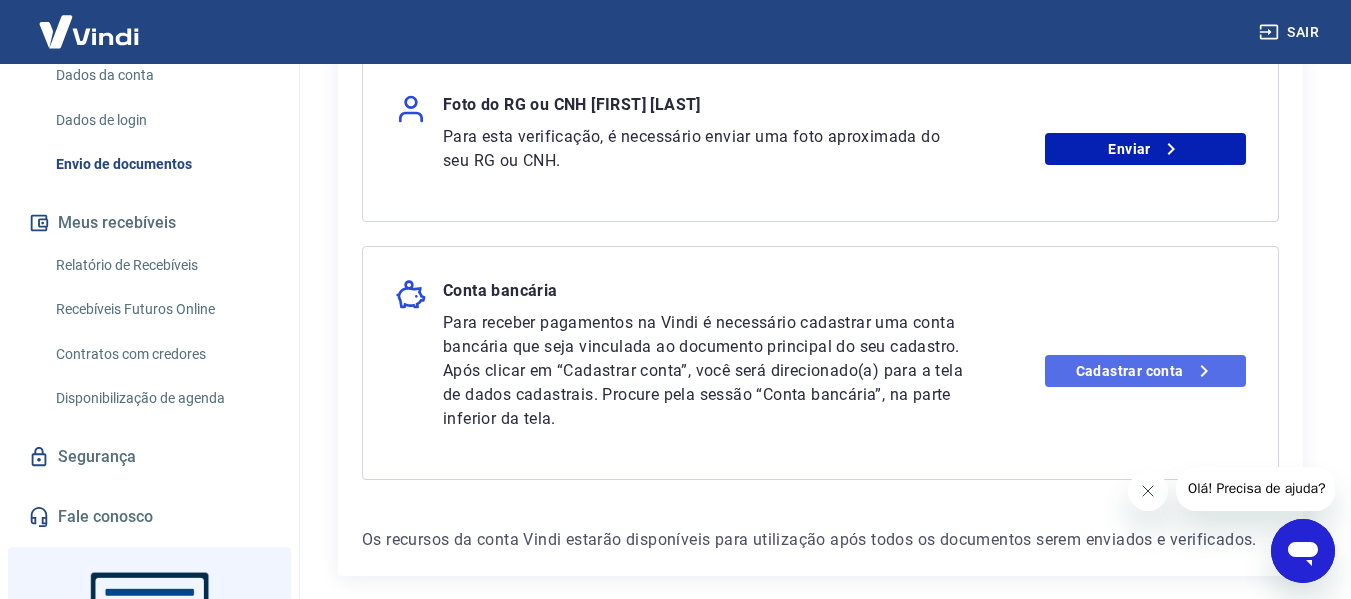 click on "Cadastrar conta" at bounding box center (1145, 371) 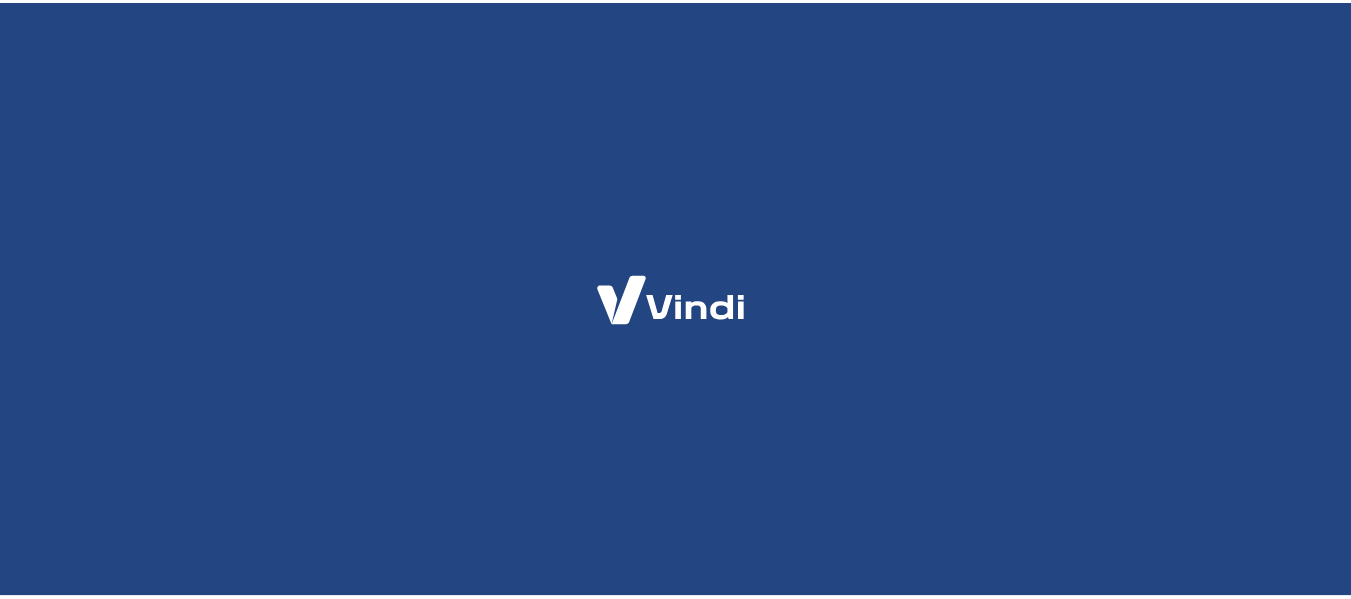 scroll, scrollTop: 0, scrollLeft: 0, axis: both 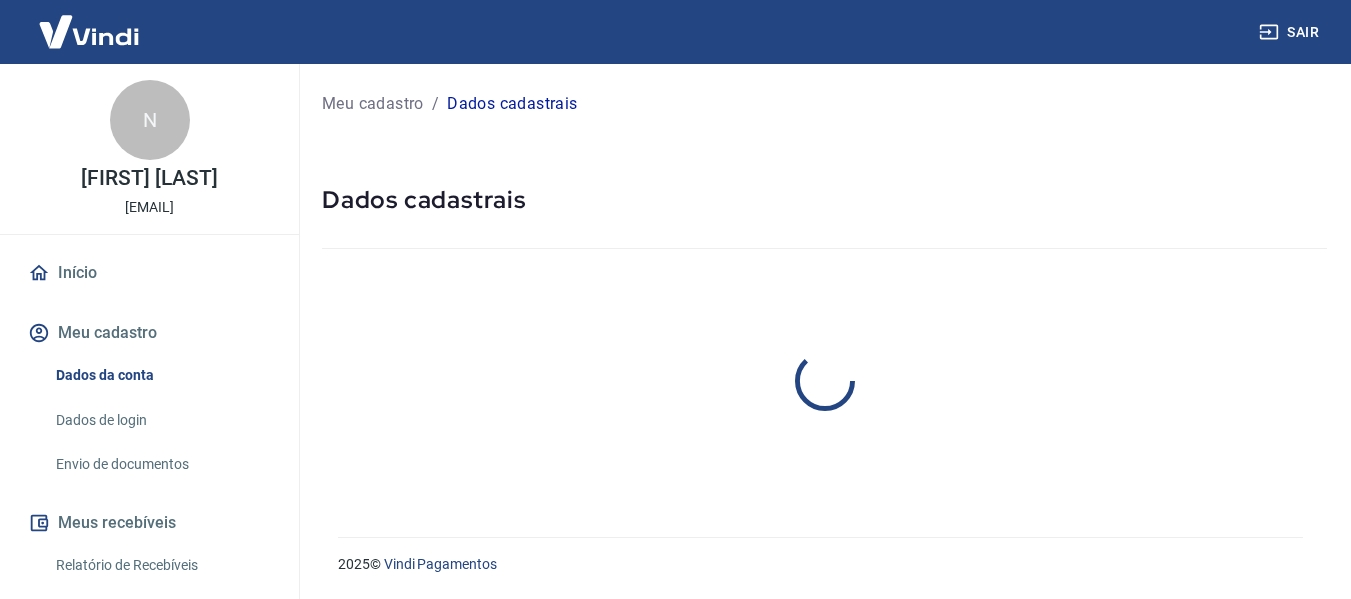 select on "MG" 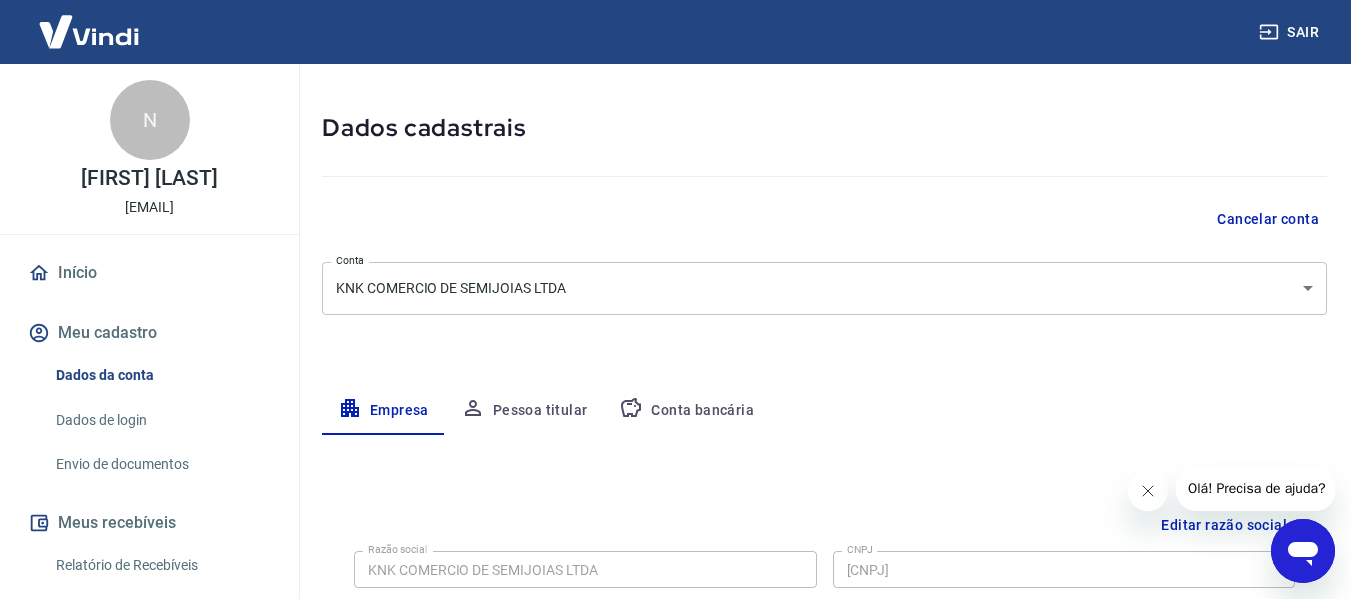 scroll, scrollTop: 0, scrollLeft: 0, axis: both 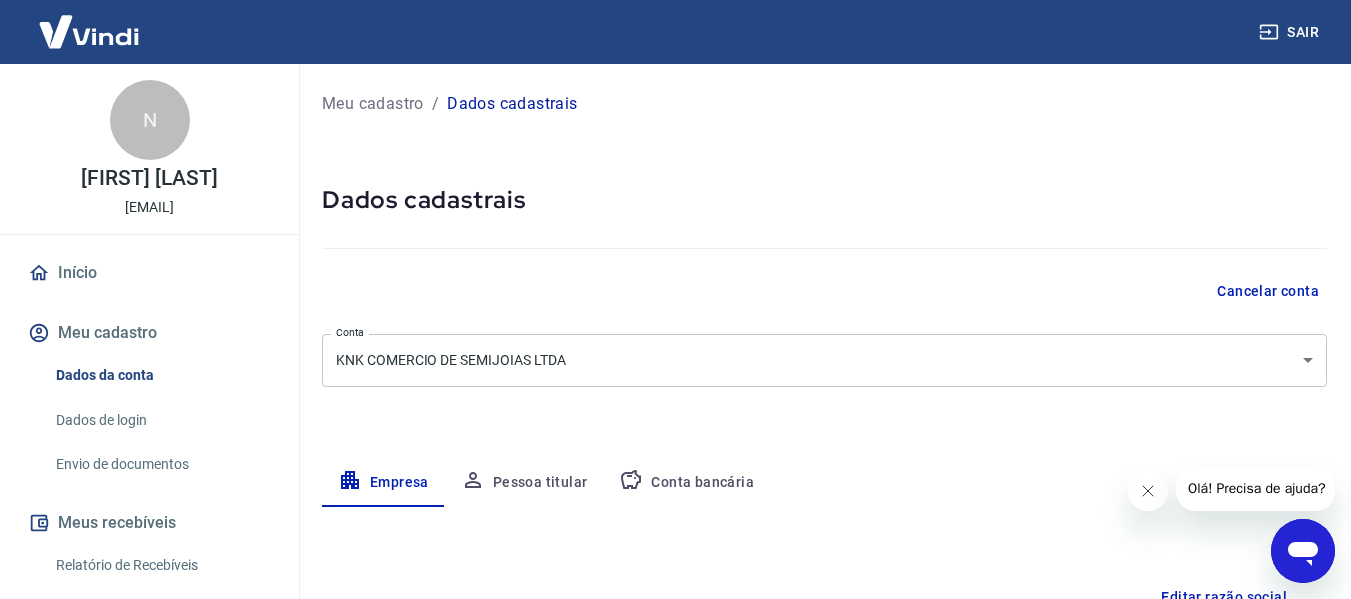 click on "Dados cadastrais" at bounding box center [512, 104] 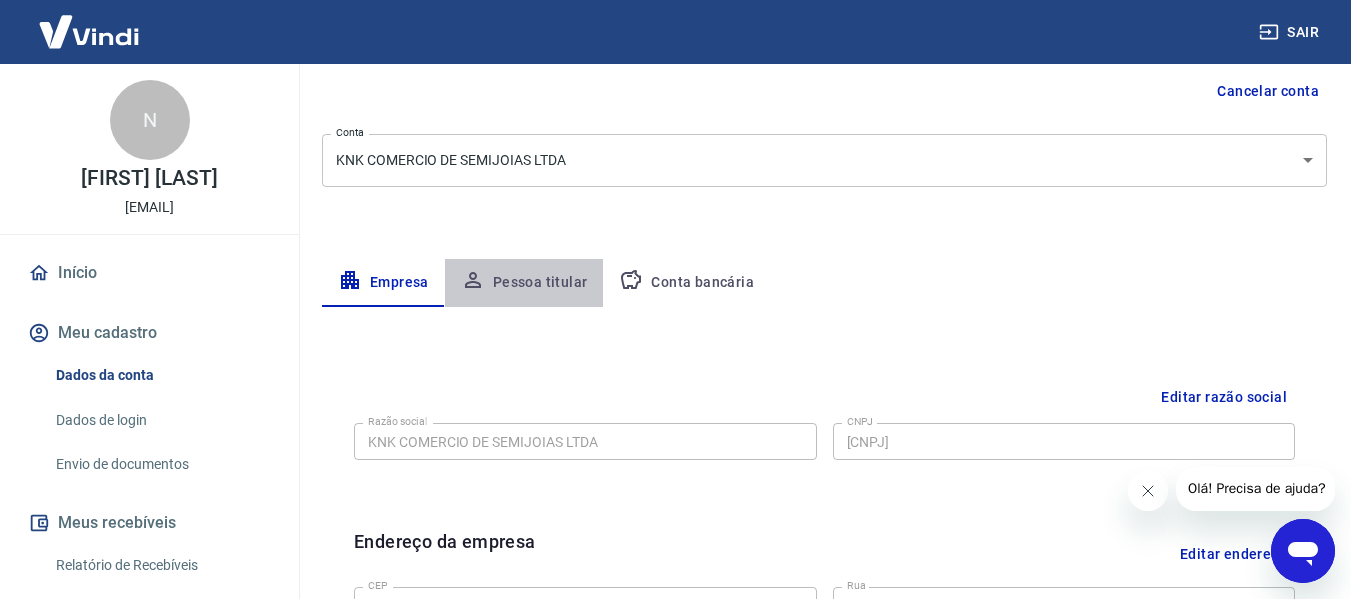 click on "Pessoa titular" at bounding box center (524, 283) 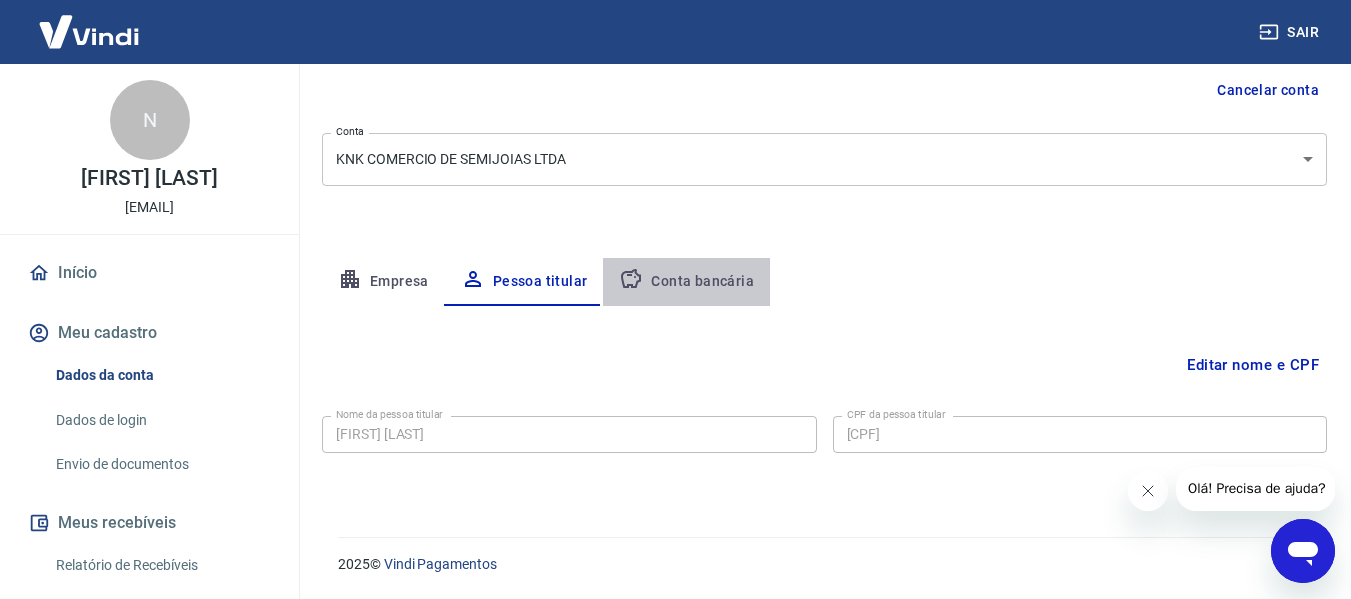 click on "Conta bancária" at bounding box center (686, 282) 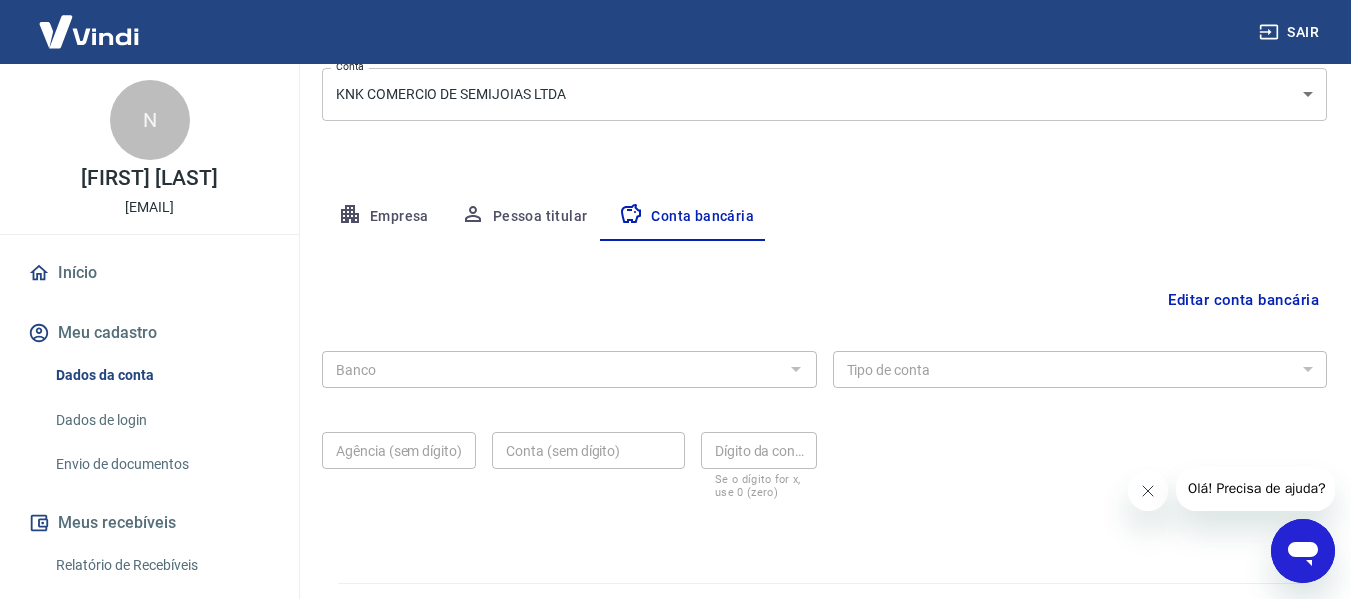 scroll, scrollTop: 312, scrollLeft: 0, axis: vertical 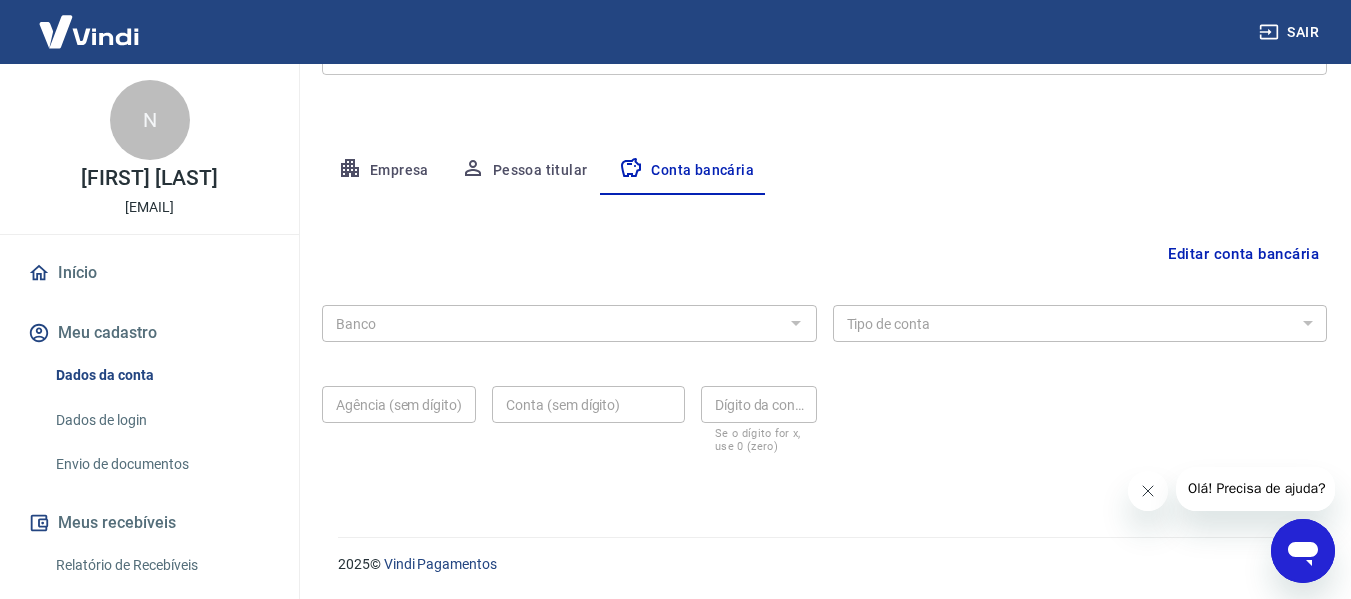 click at bounding box center [795, 323] 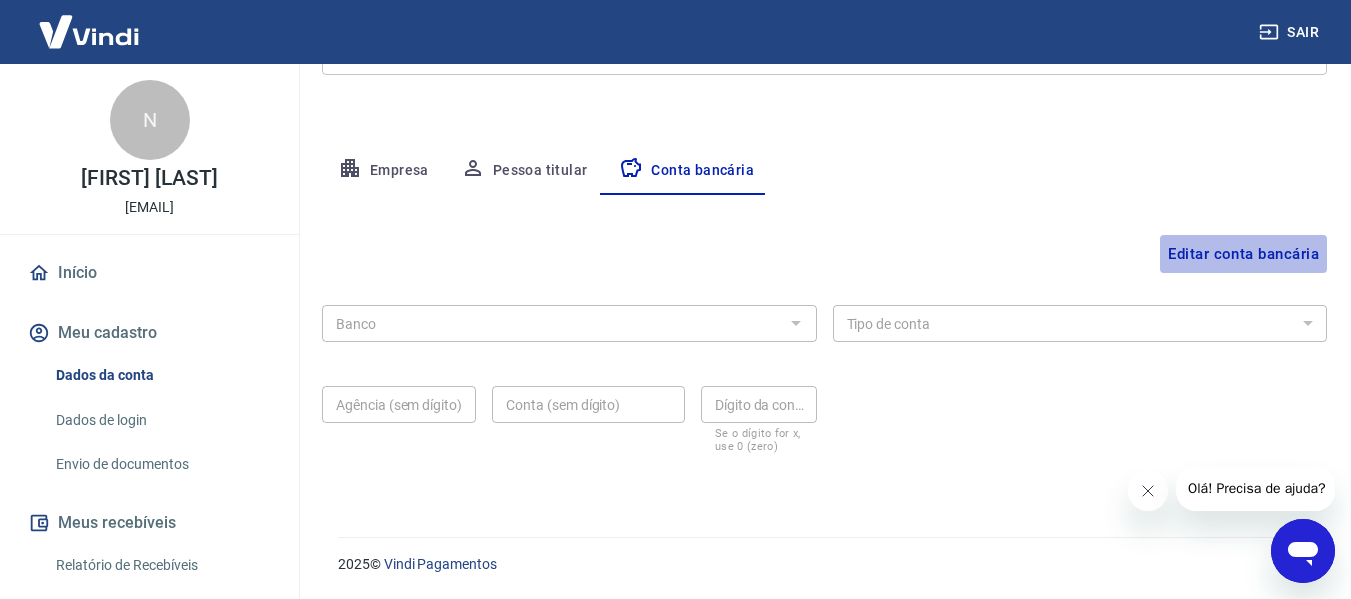 click on "Editar conta bancária" at bounding box center [1243, 254] 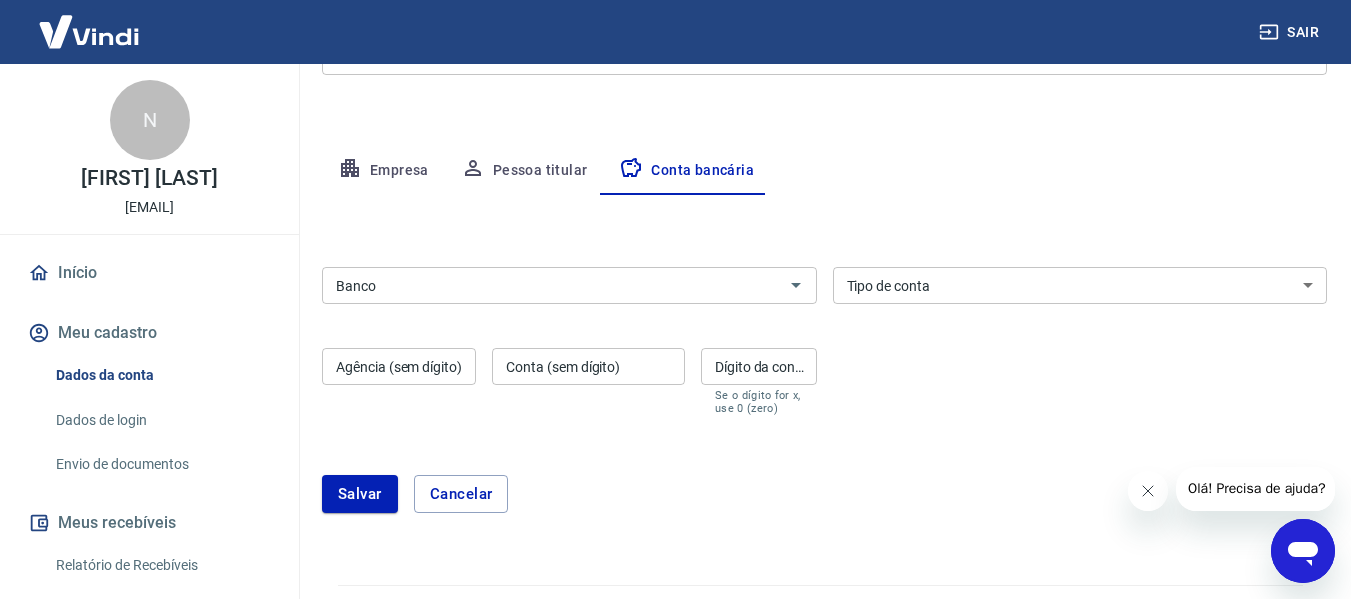 click on "Banco" at bounding box center (553, 285) 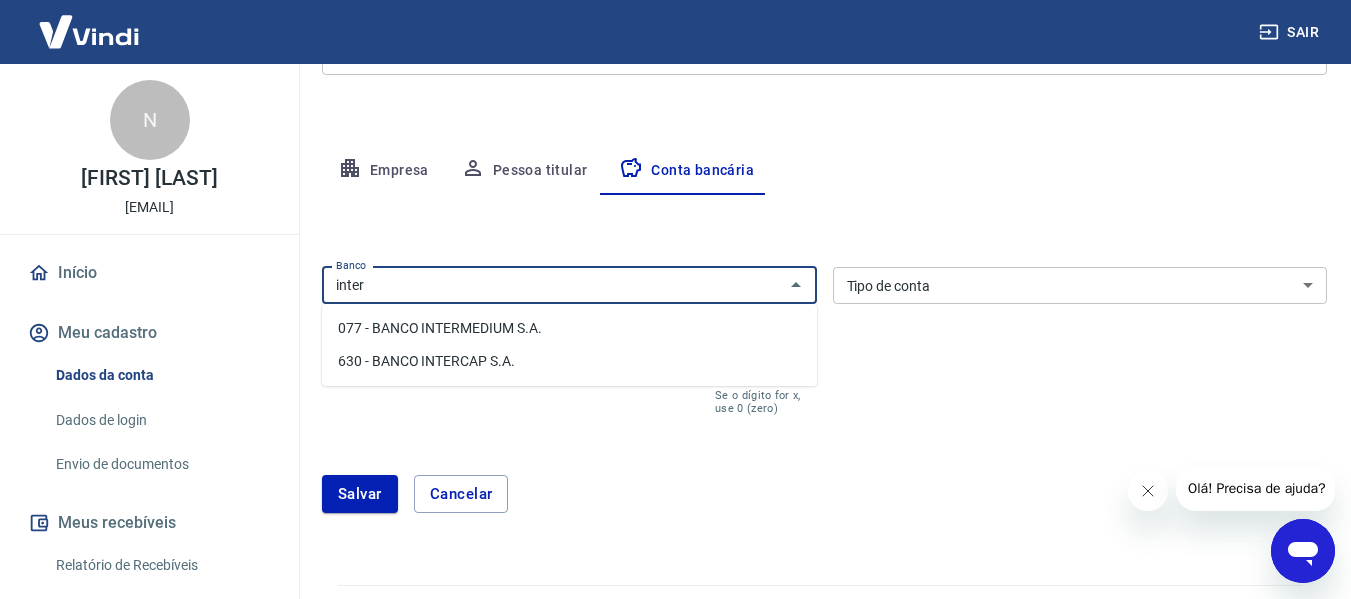 click on "077 - BANCO INTERMEDIUM S.A." at bounding box center (569, 328) 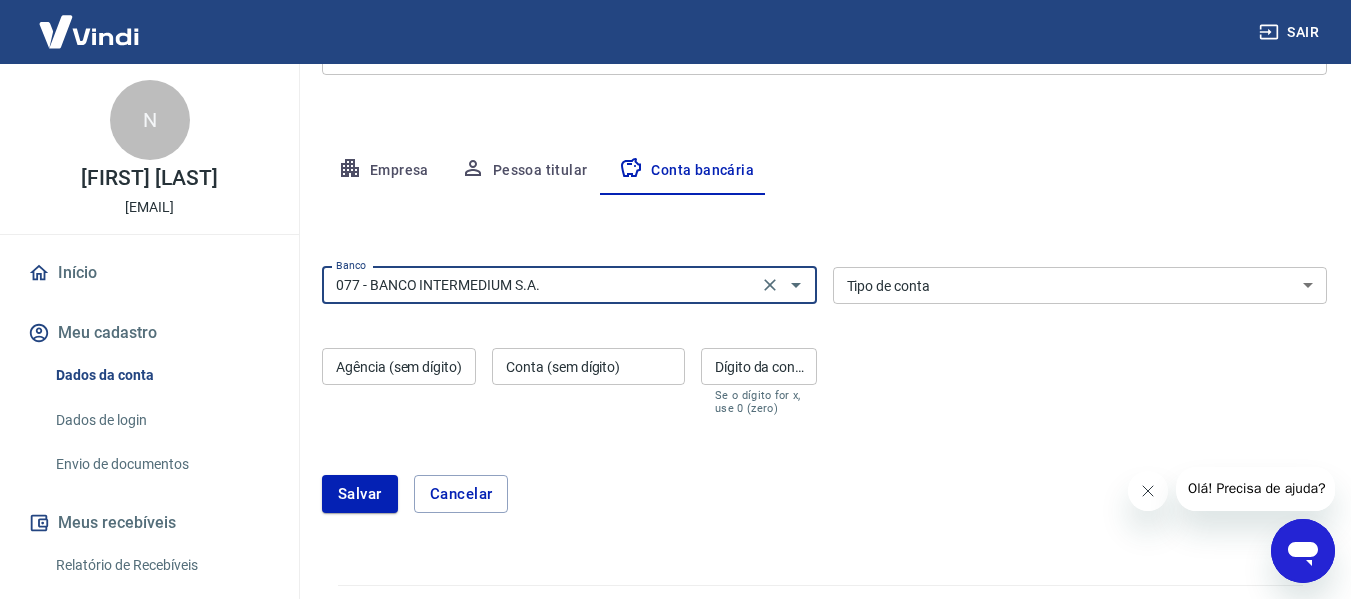 type on "077 - BANCO INTERMEDIUM S.A." 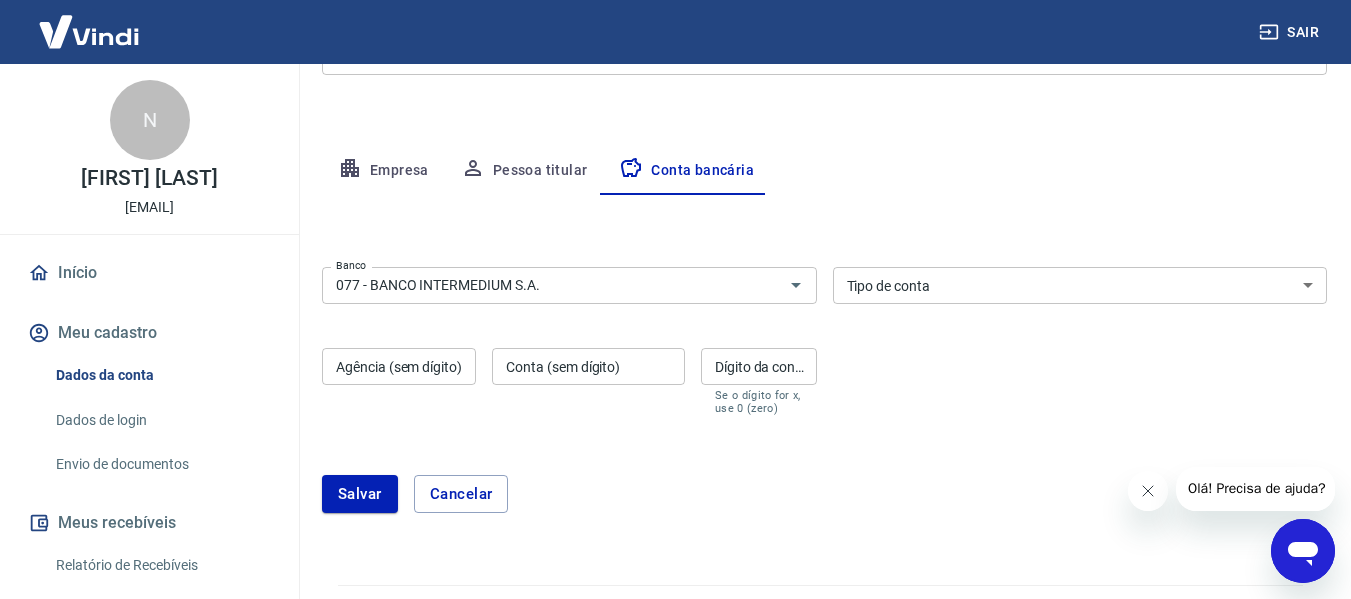 click on "Banco 077 - BANCO INTERMEDIUM S.A. Banco Tipo de conta Conta Corrente Conta Poupança Tipo de conta Agência (sem dígito) Agência (sem dígito) Conta (sem dígito) Conta (sem dígito) Dígito da conta Dígito da conta Se o dígito for x, use 0 (zero)" at bounding box center [824, 339] 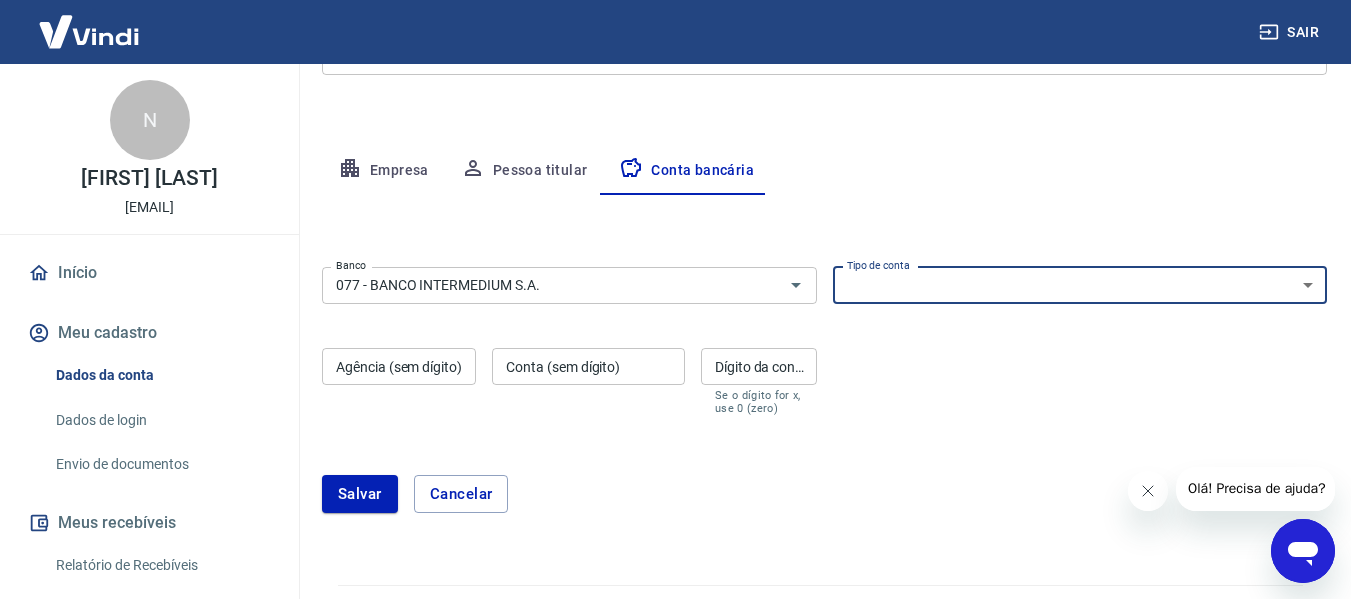 select on "1" 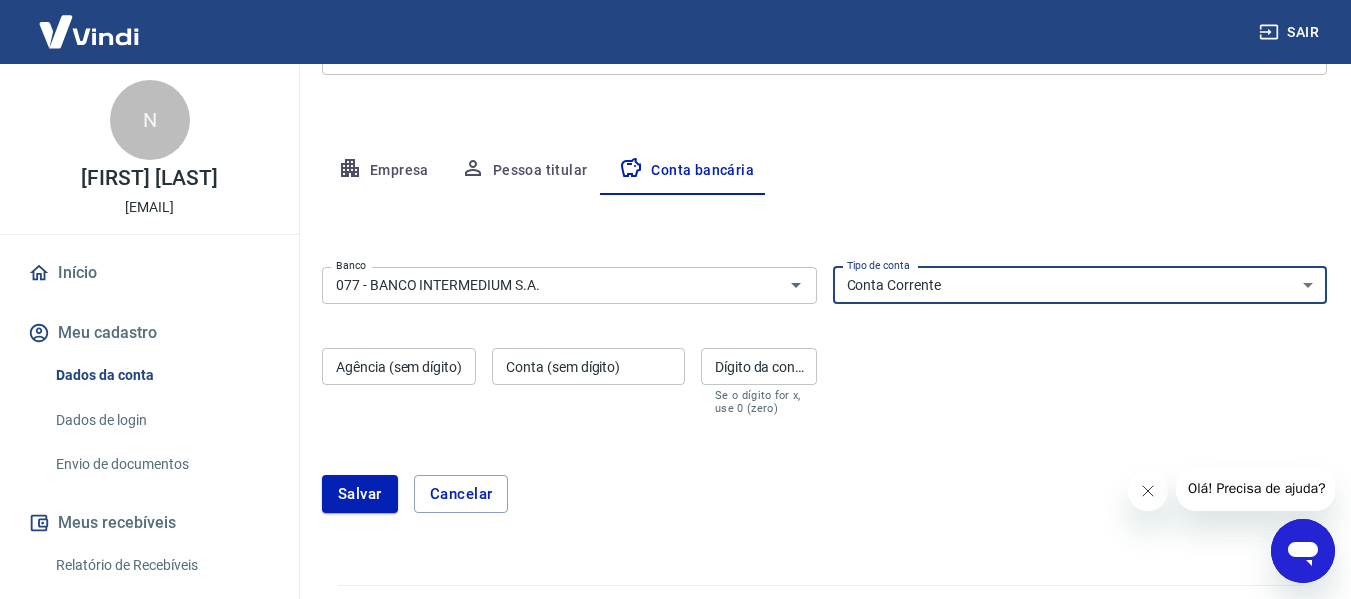 click on "Conta Corrente Conta Poupança" at bounding box center [1080, 285] 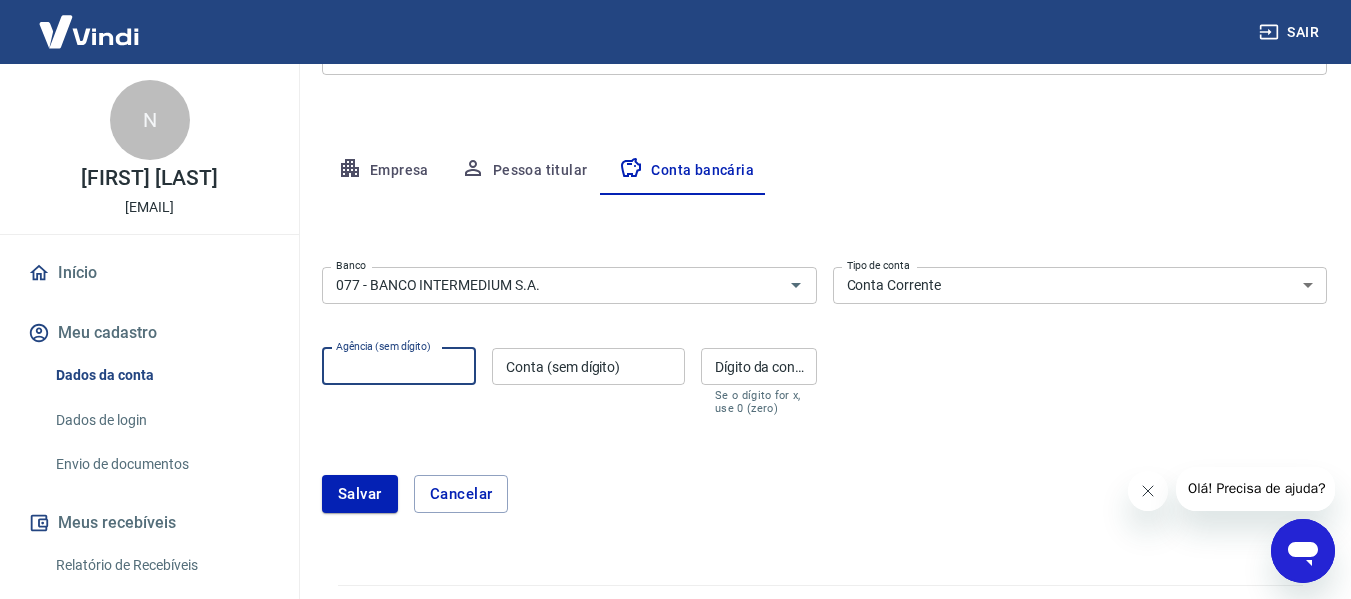 click on "Agência (sem dígito)" at bounding box center [399, 366] 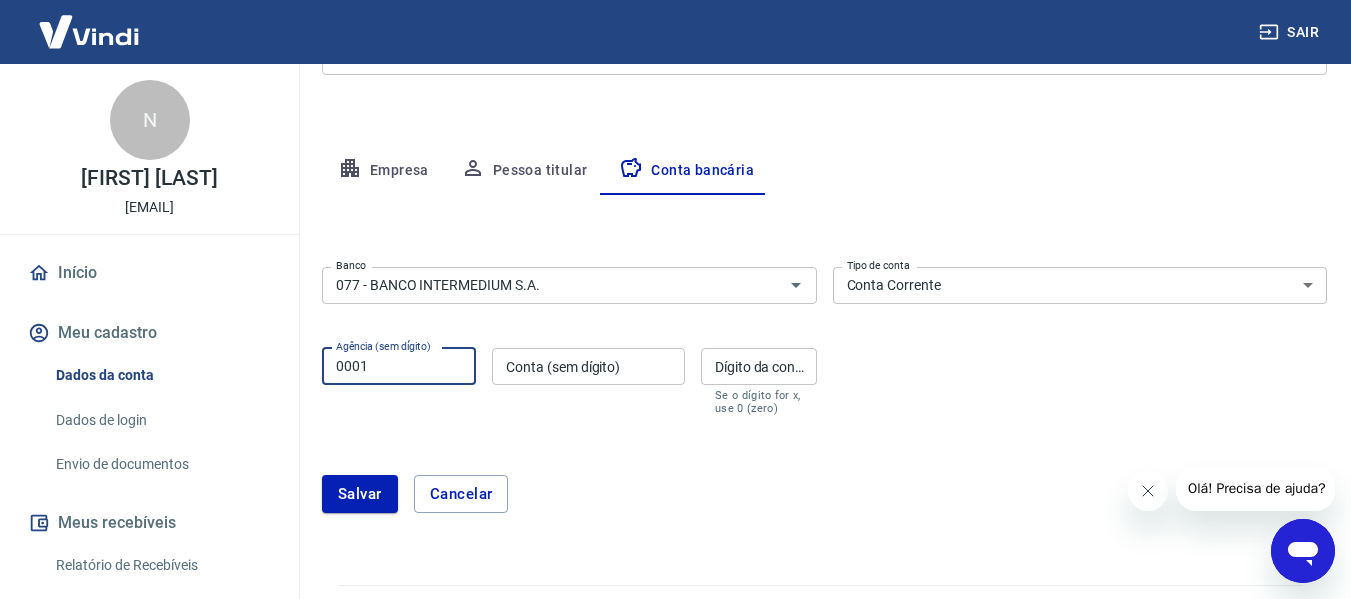 type on "0001" 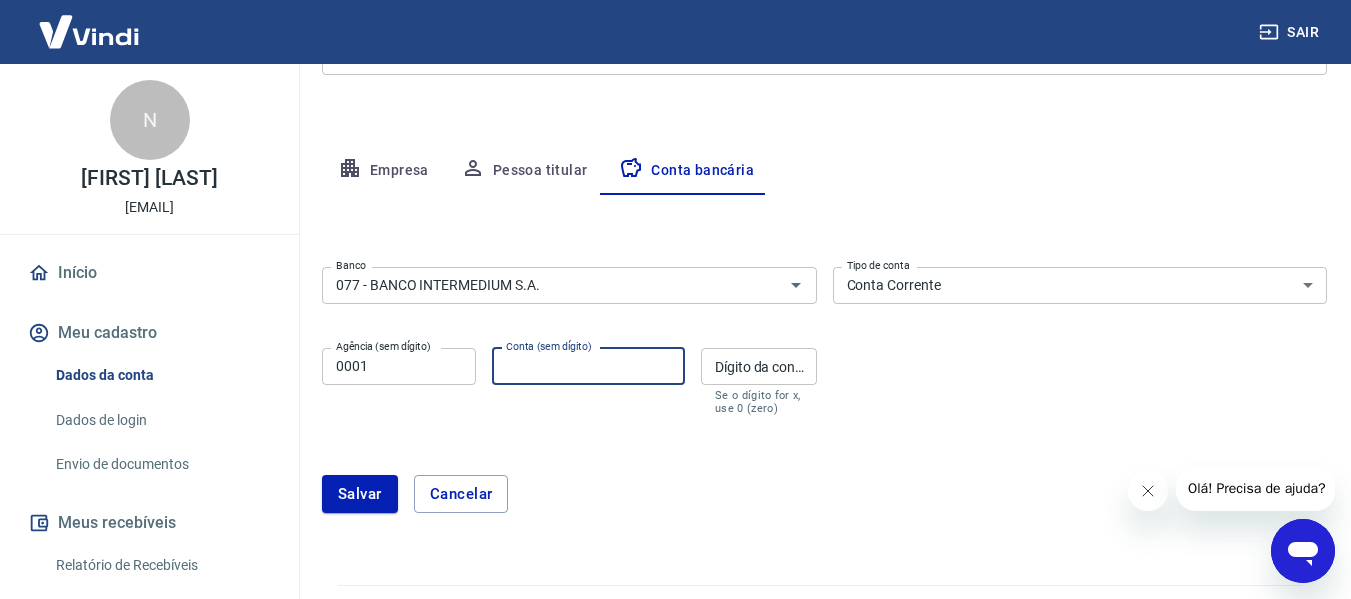 click on "Conta (sem dígito)" at bounding box center (588, 366) 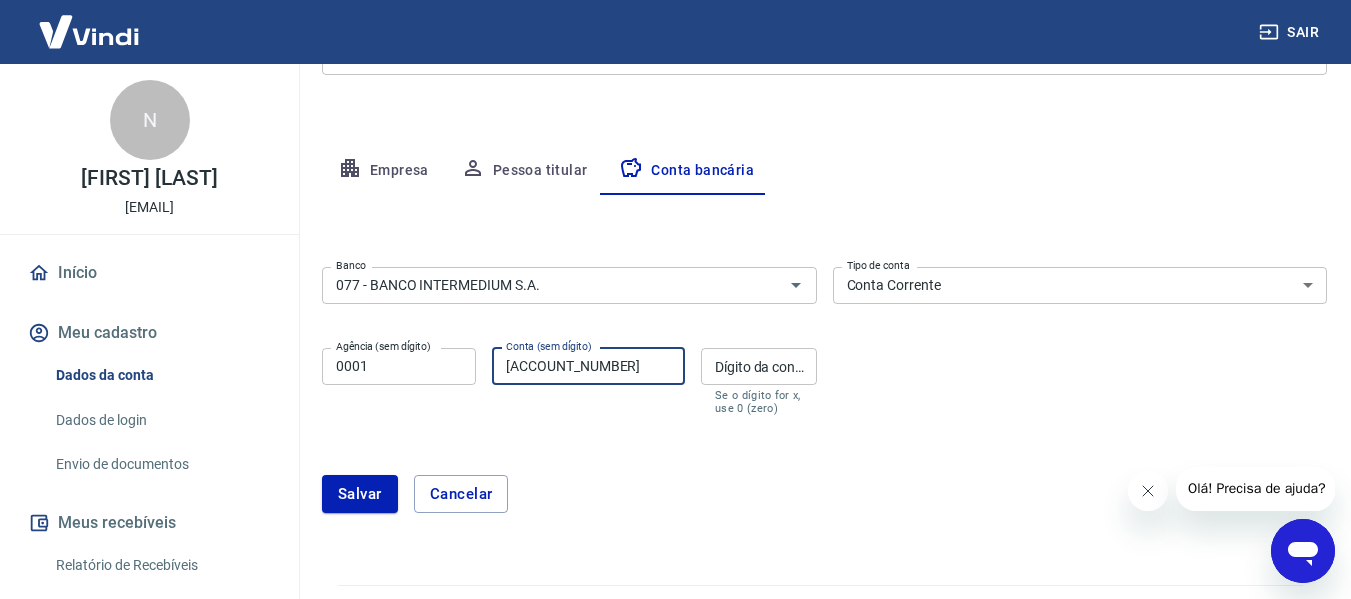 type on "[NUMBER]" 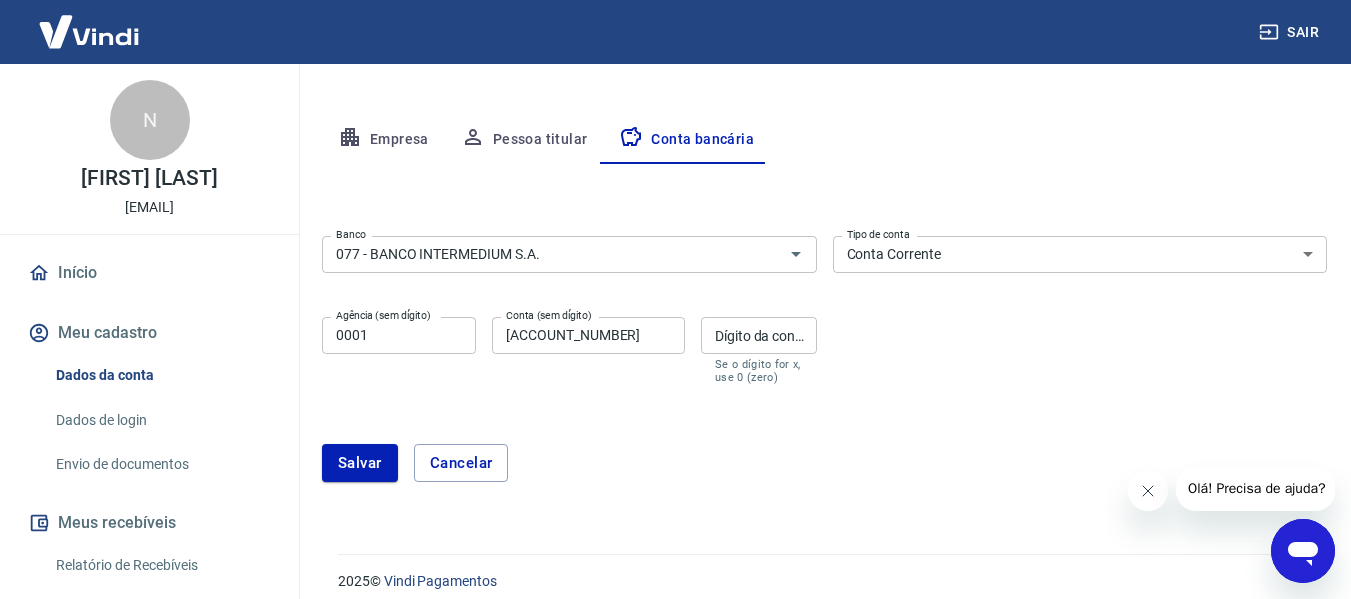 scroll, scrollTop: 360, scrollLeft: 0, axis: vertical 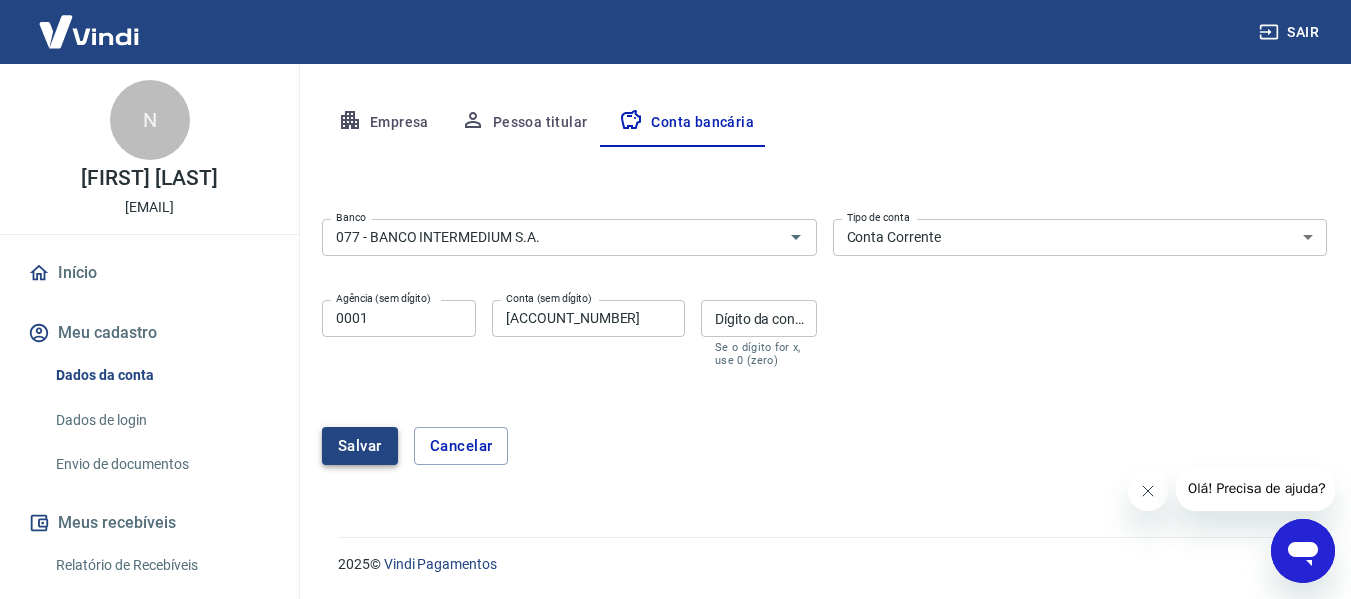 click on "Salvar" at bounding box center [360, 446] 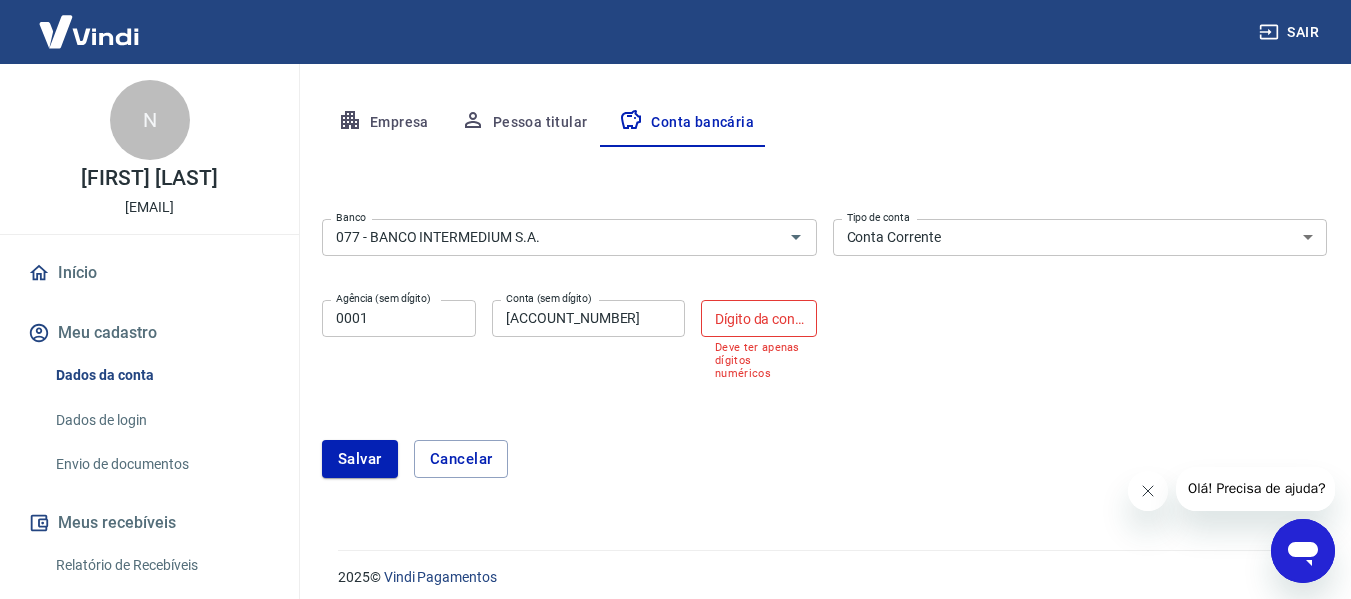 click on "Banco 077 - BANCO INTERMEDIUM S.A. Banco Tipo de conta Conta Corrente Conta Poupança Tipo de conta Agência (sem dígito) 0001 Agência (sem dígito) Conta (sem dígito) 466899130 Conta (sem dígito) Dígito da conta Dígito da conta Deve ter apenas dígitos numéricos" at bounding box center (824, 297) 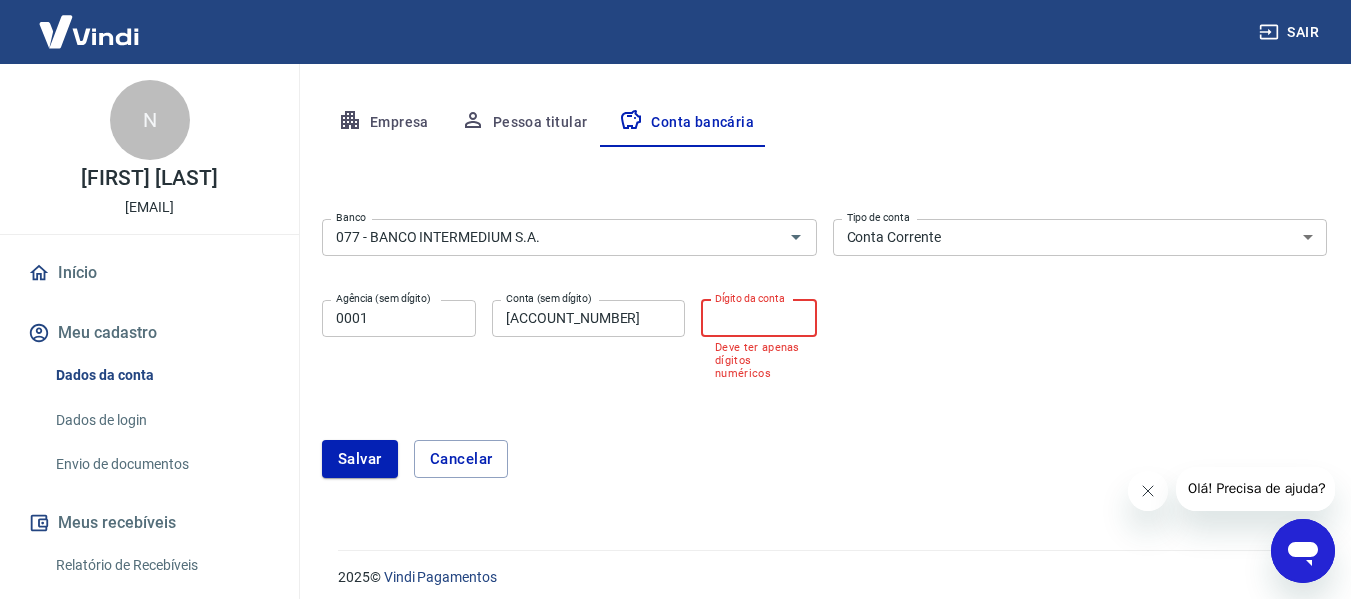 click on "Dígito da conta" at bounding box center (759, 318) 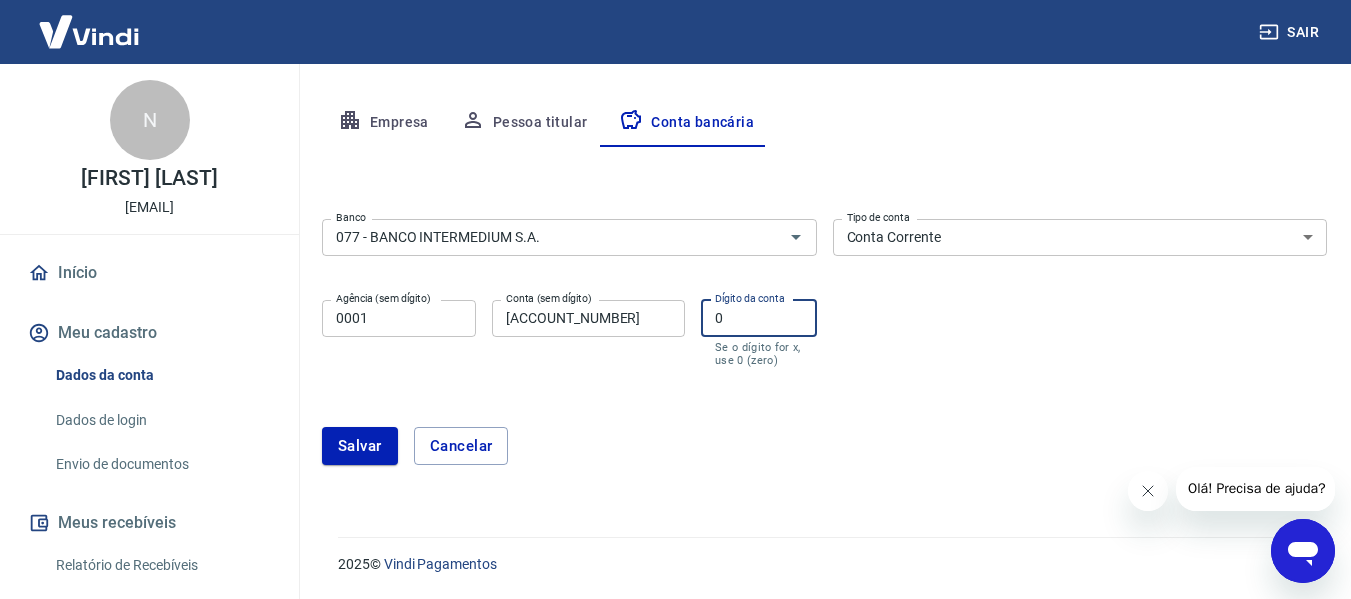 type on "0" 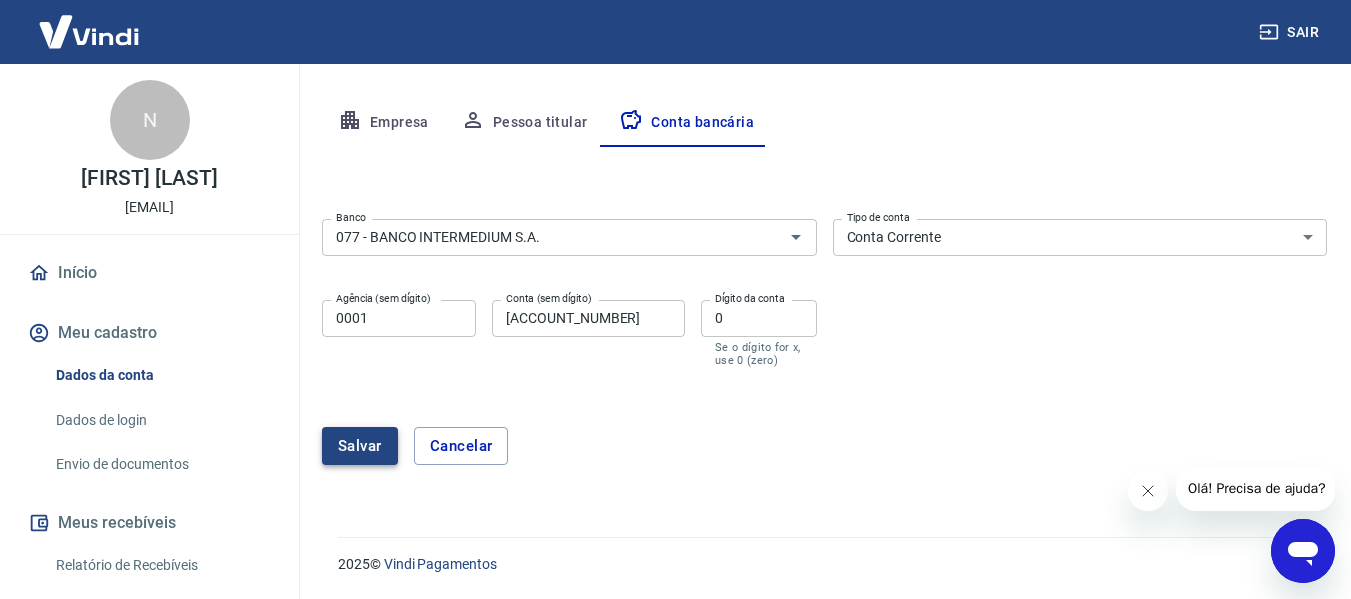 click on "Salvar" at bounding box center [360, 446] 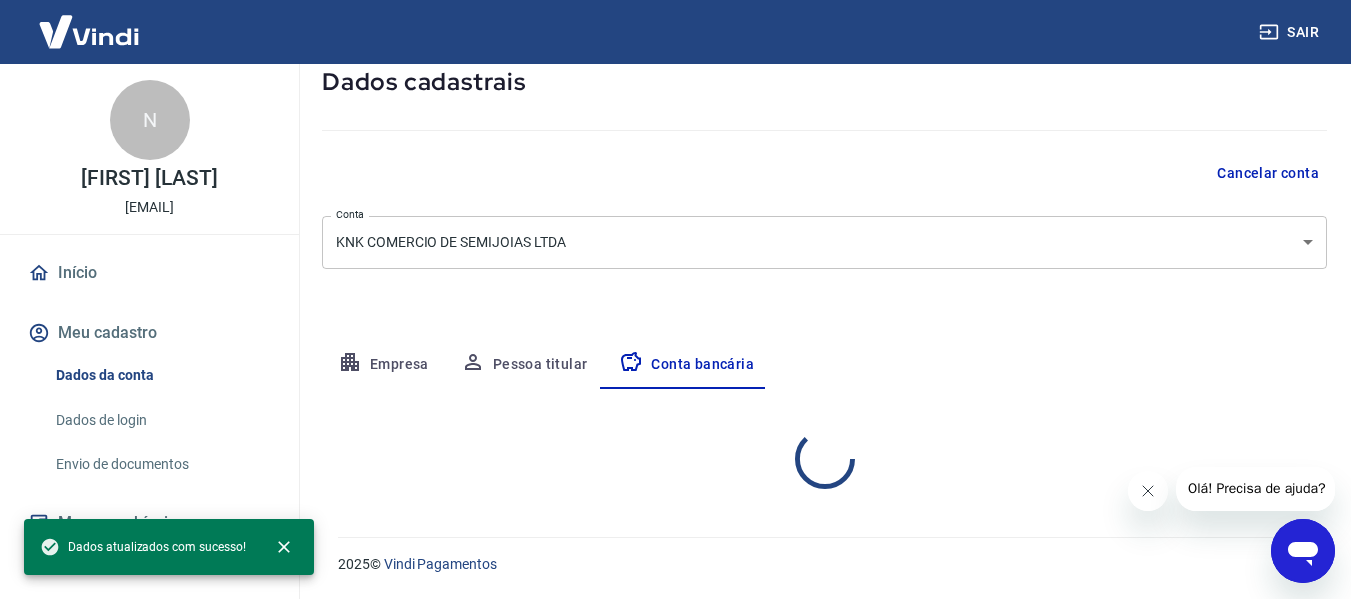 select on "1" 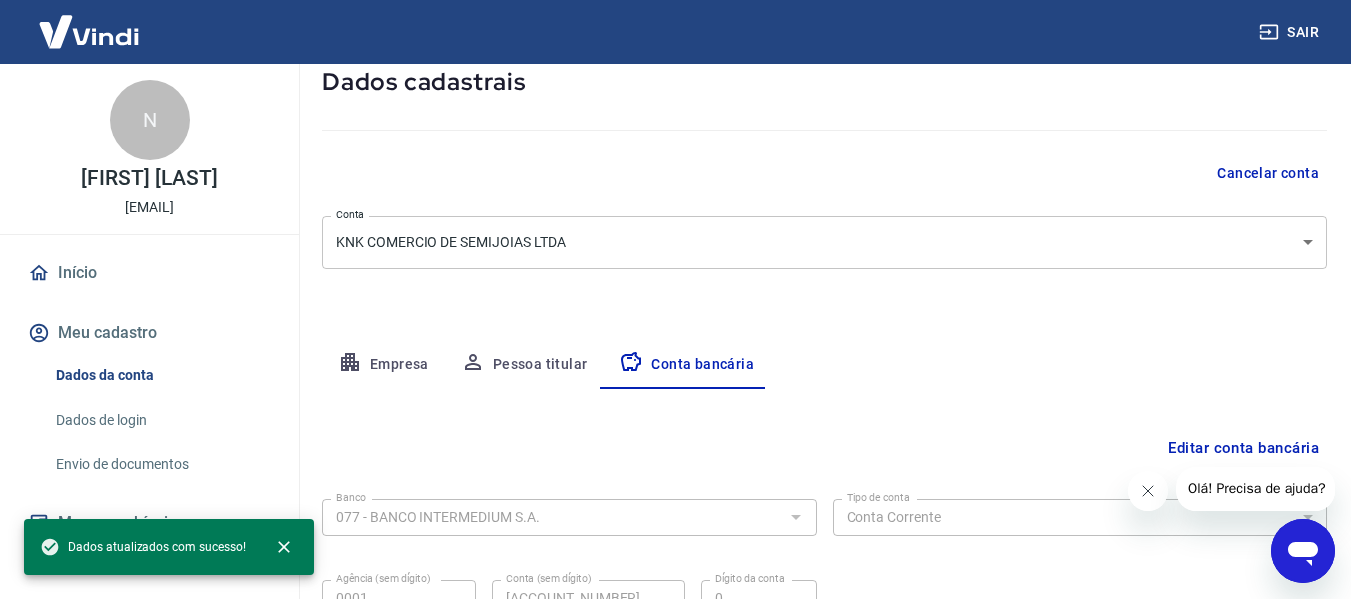 scroll, scrollTop: 312, scrollLeft: 0, axis: vertical 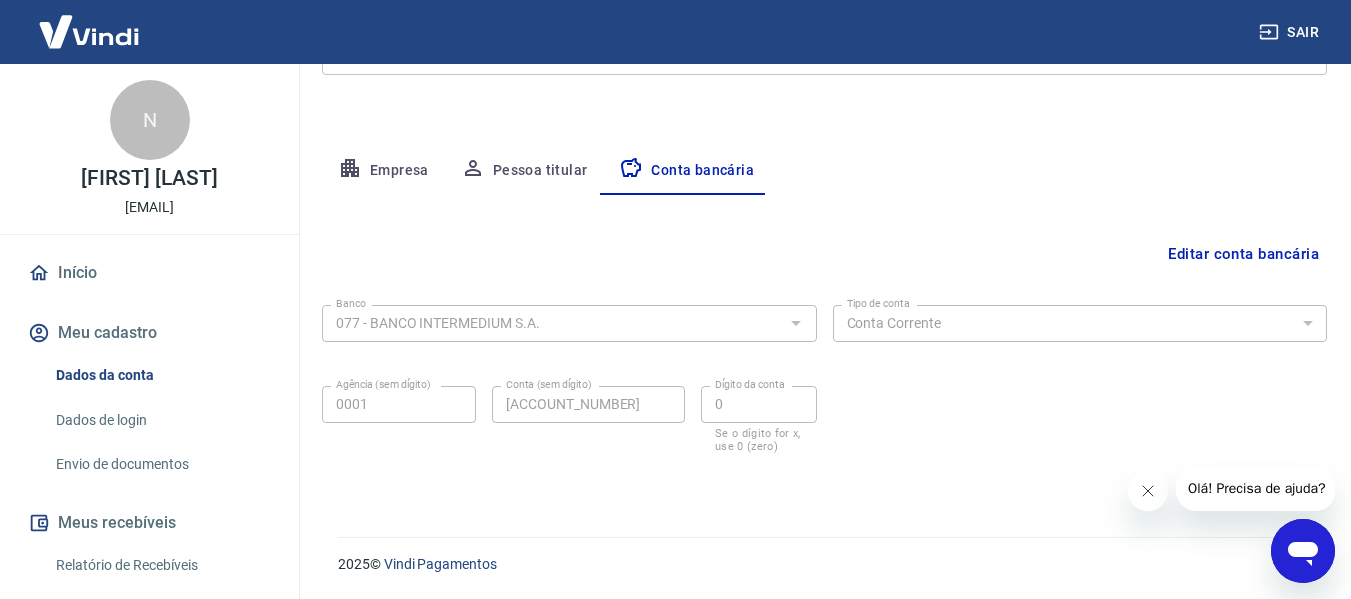 click on "Pessoa titular" at bounding box center (524, 171) 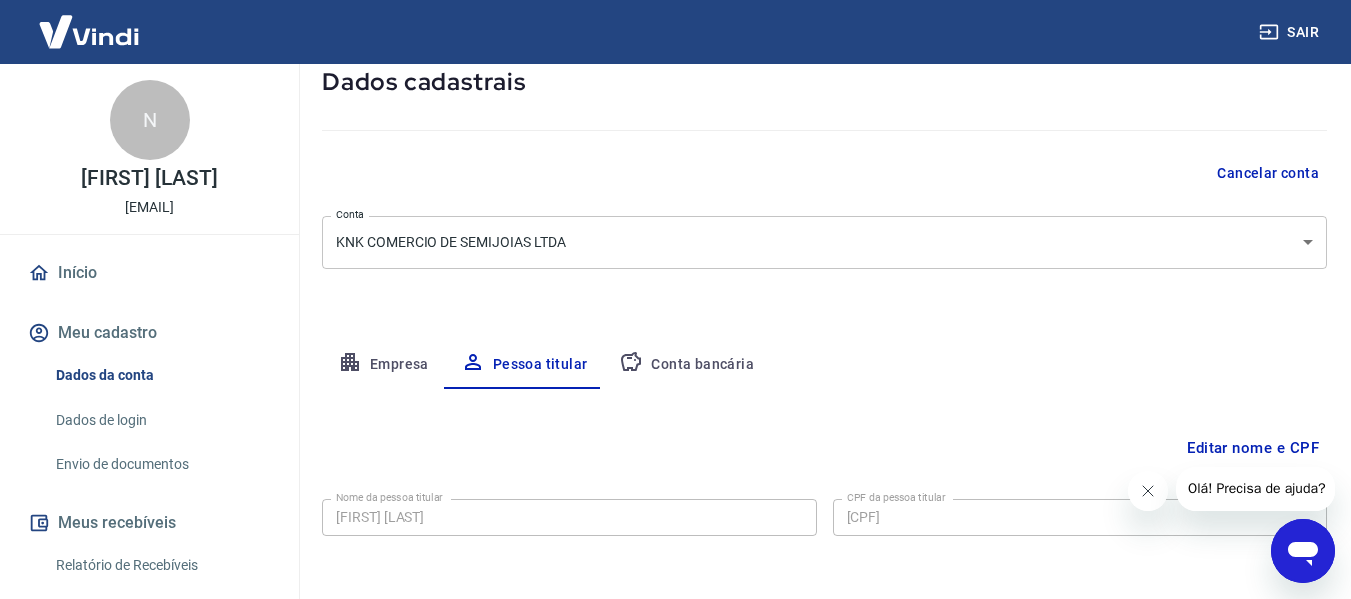 scroll, scrollTop: 201, scrollLeft: 0, axis: vertical 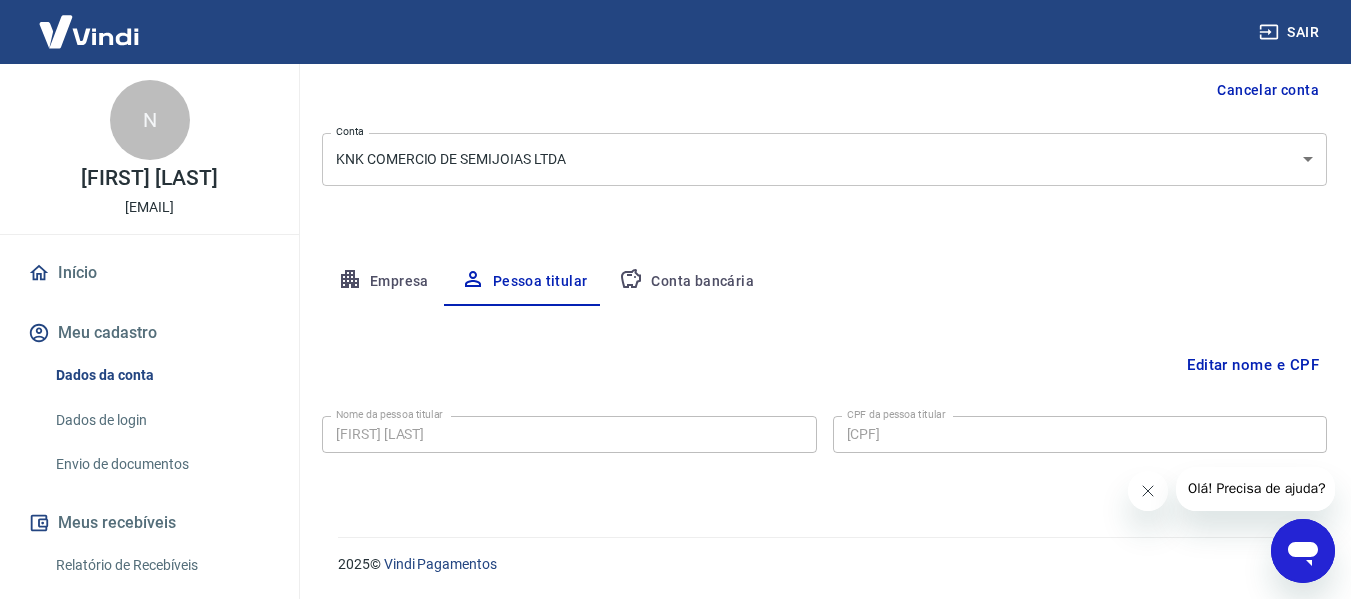 click on "Envio de documentos" at bounding box center (161, 464) 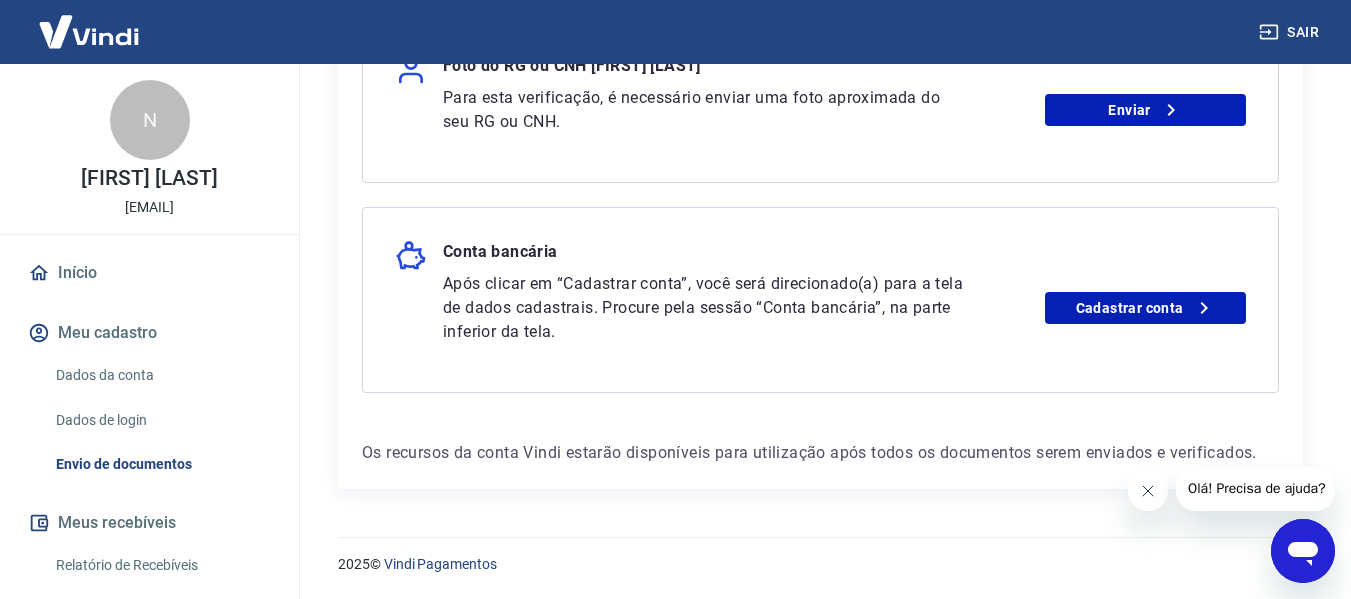 scroll, scrollTop: 439, scrollLeft: 0, axis: vertical 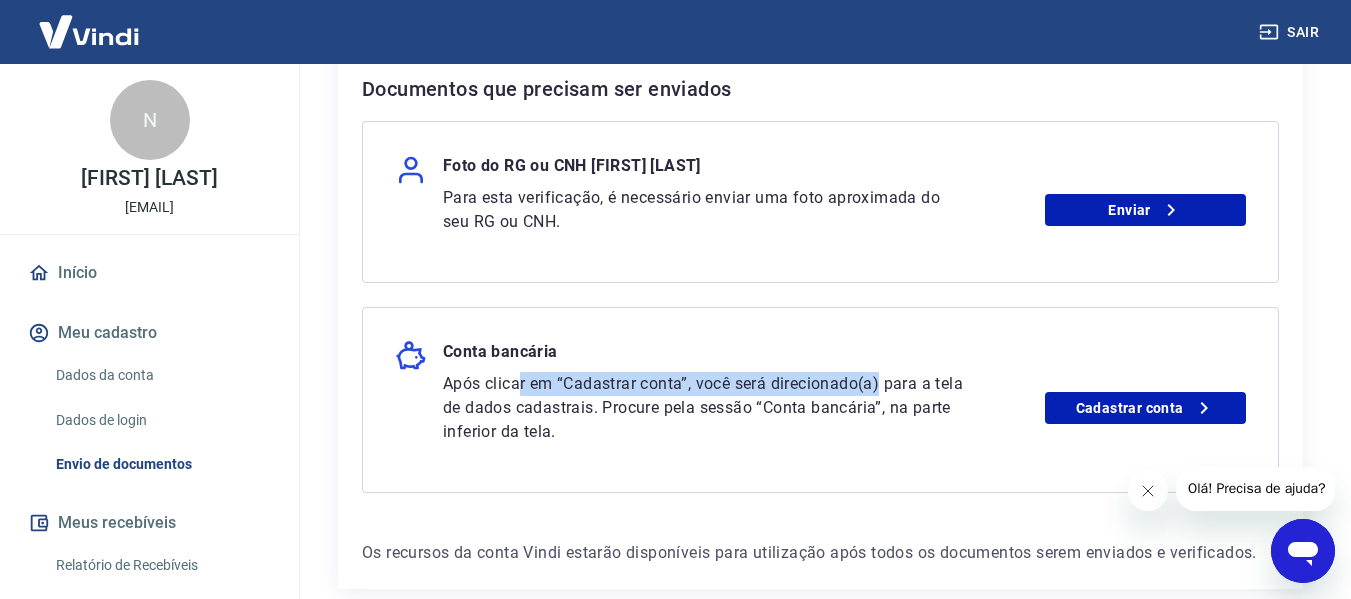 drag, startPoint x: 519, startPoint y: 395, endPoint x: 882, endPoint y: 392, distance: 363.0124 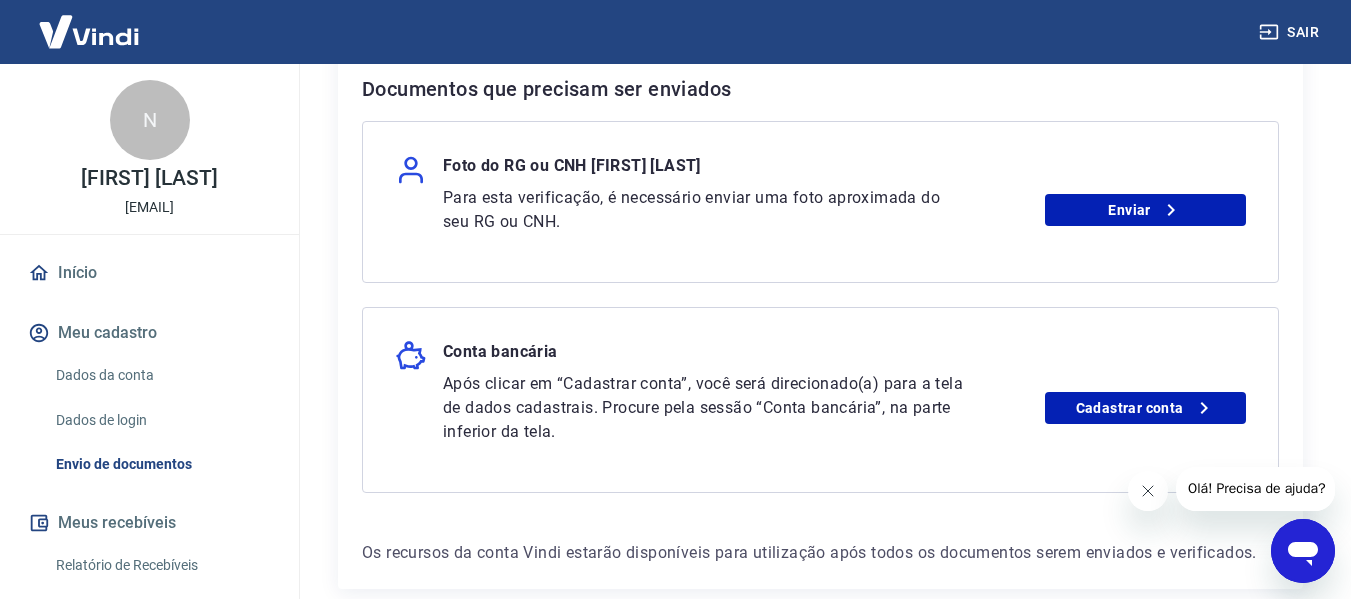 click on "Após clicar em “Cadastrar conta”, você será direcionado(a) para a tela de dados cadastrais. Procure pela sessão “Conta bancária”, na parte inferior da tela." at bounding box center (704, 408) 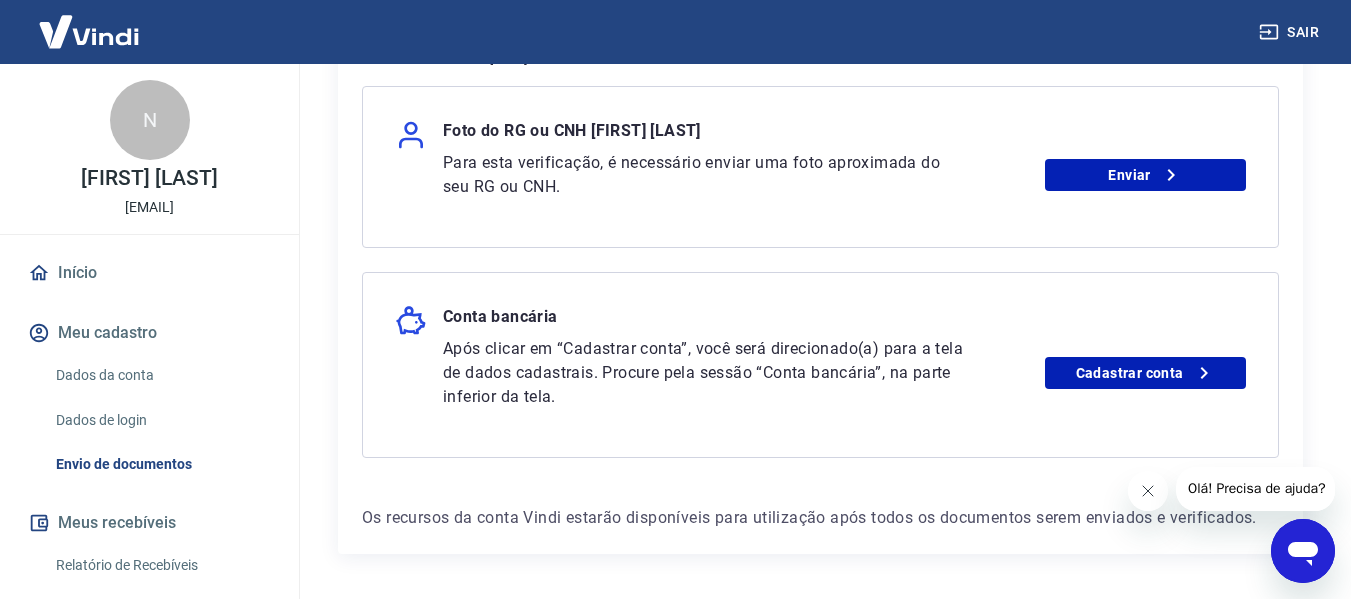 scroll, scrollTop: 439, scrollLeft: 0, axis: vertical 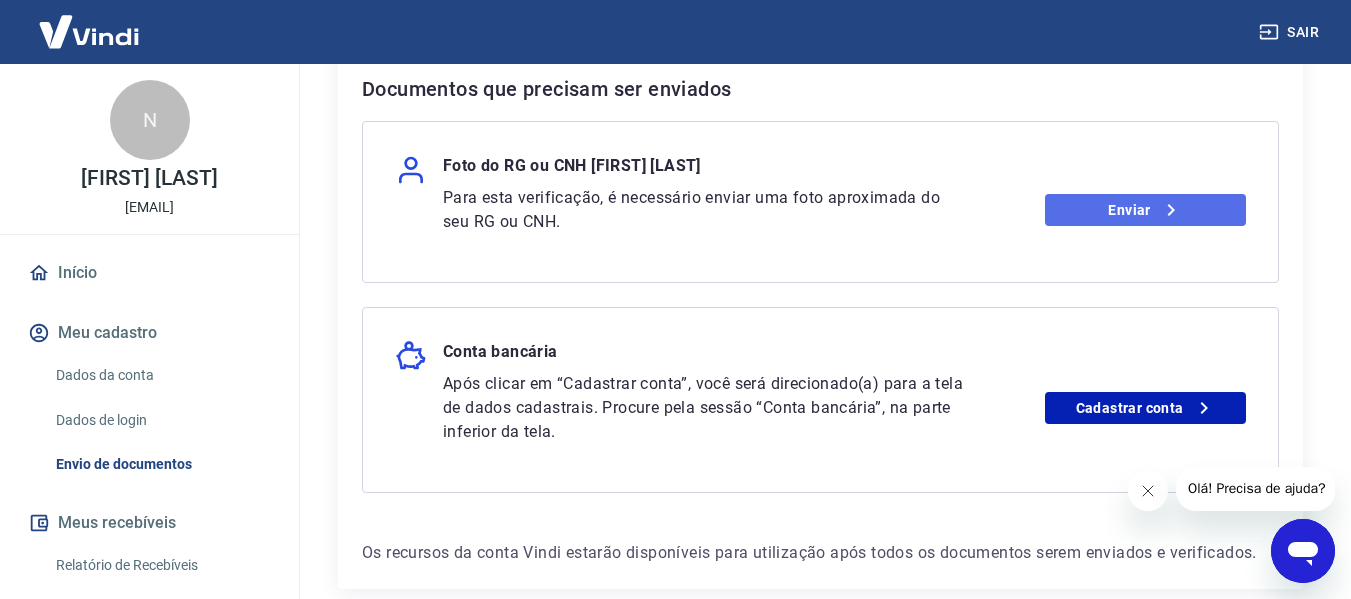 click on "Enviar" at bounding box center [1145, 210] 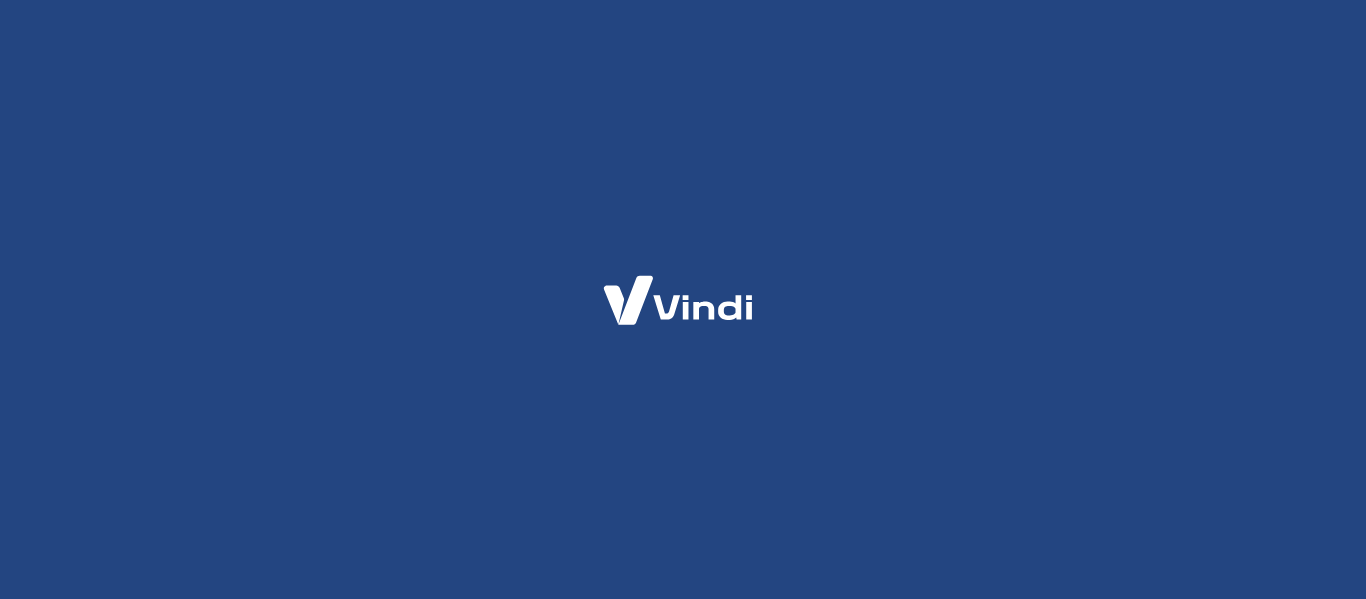 scroll, scrollTop: 0, scrollLeft: 0, axis: both 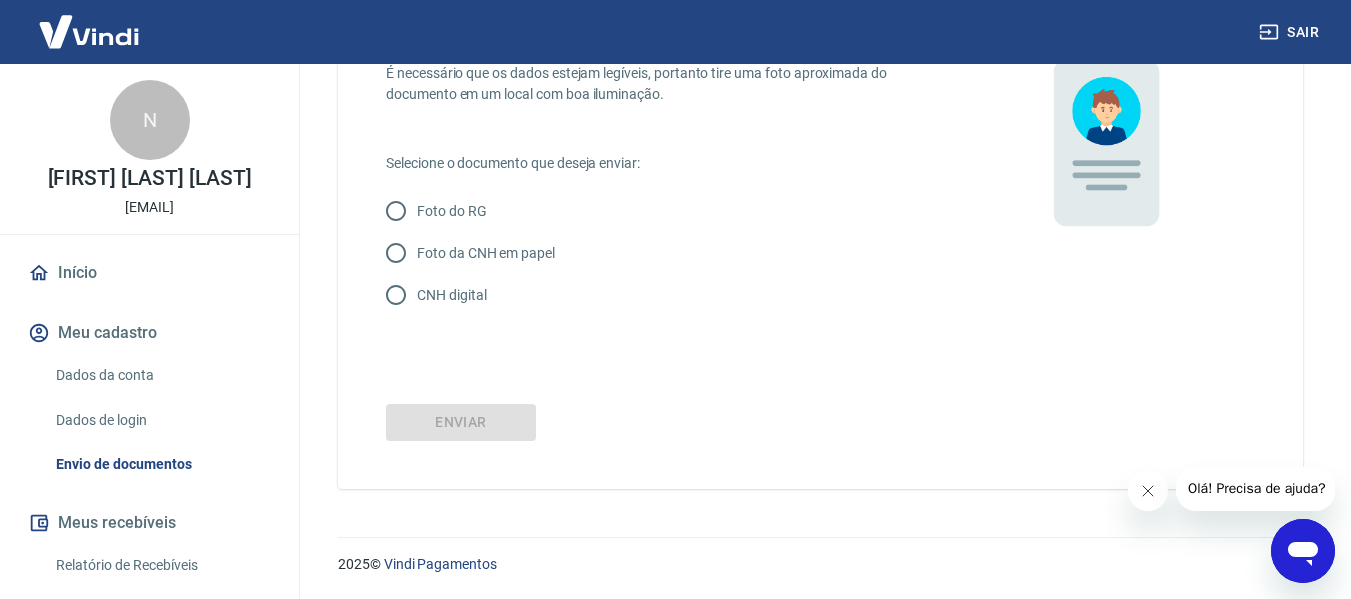 click on "CNH digital" at bounding box center [451, 295] 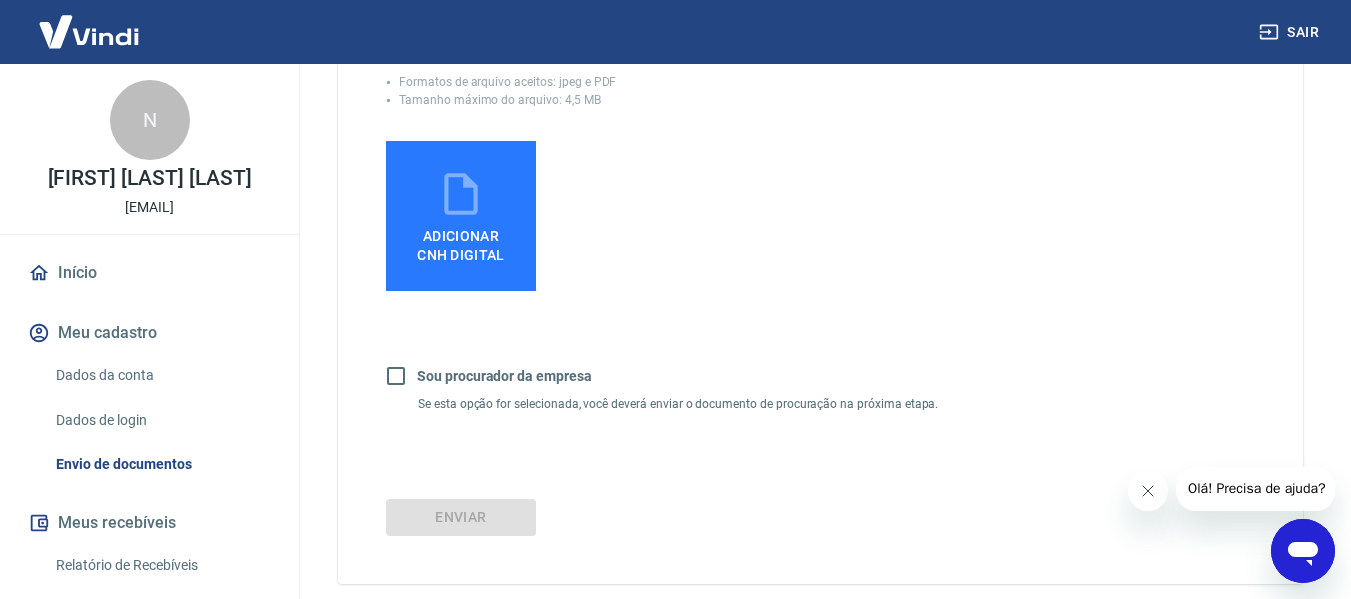 scroll, scrollTop: 578, scrollLeft: 0, axis: vertical 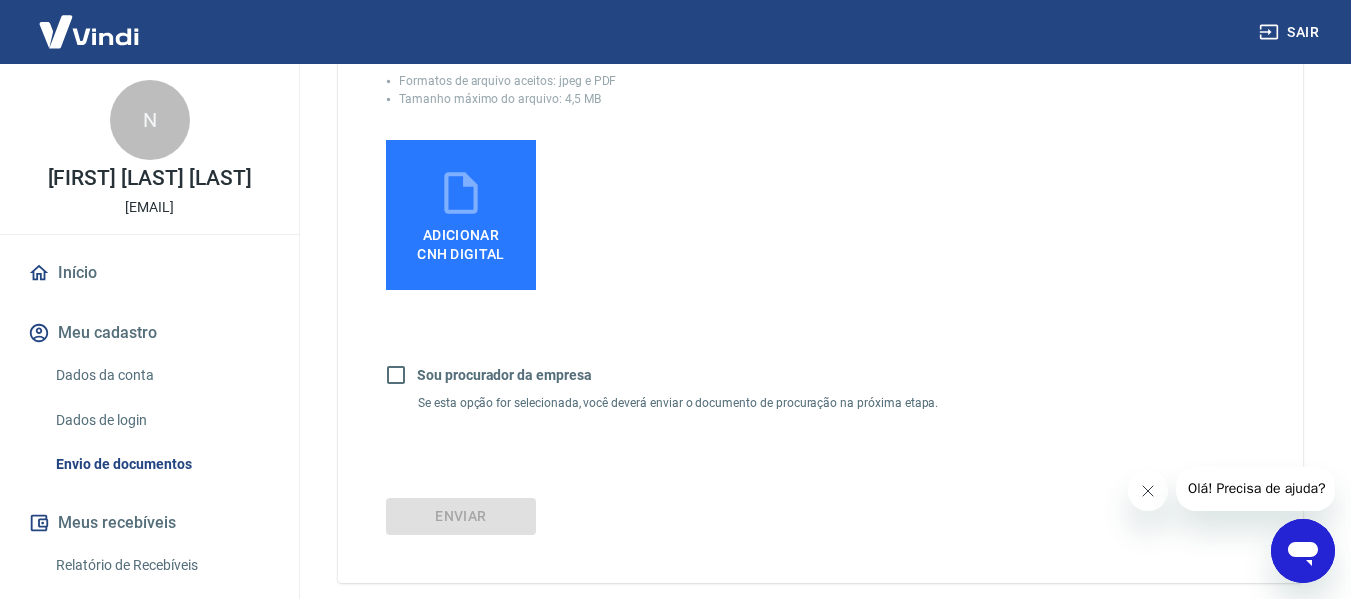 click on "Adicionar   CNH Digital" at bounding box center (461, 245) 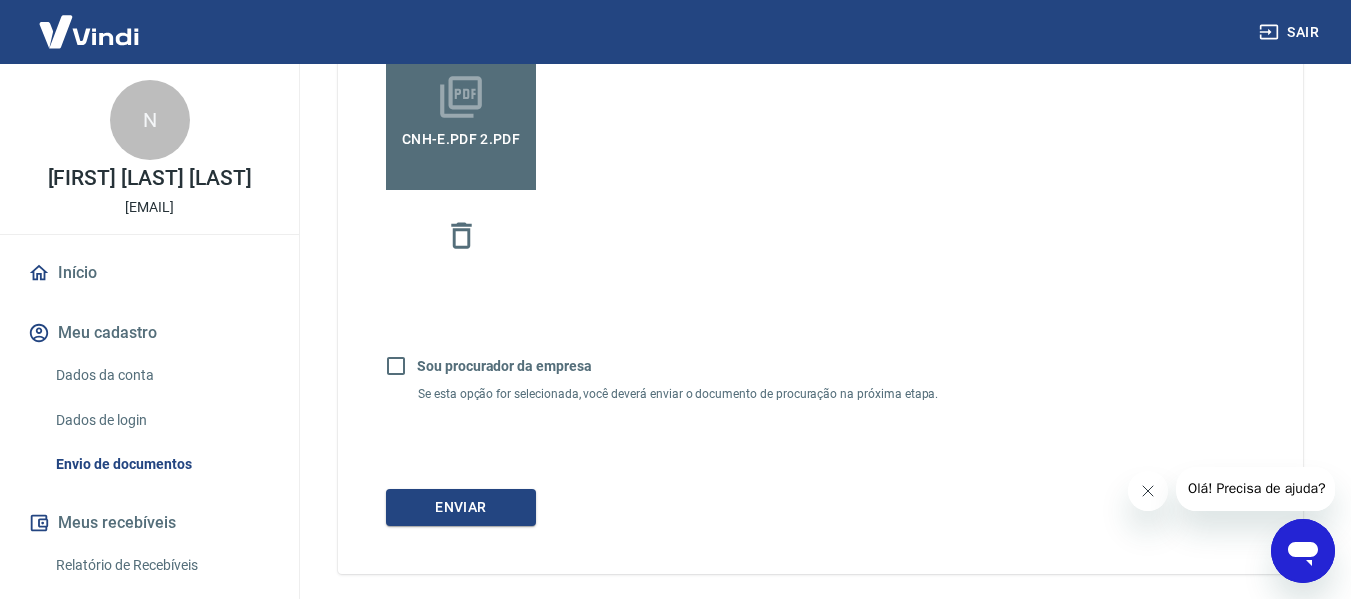 scroll, scrollTop: 763, scrollLeft: 0, axis: vertical 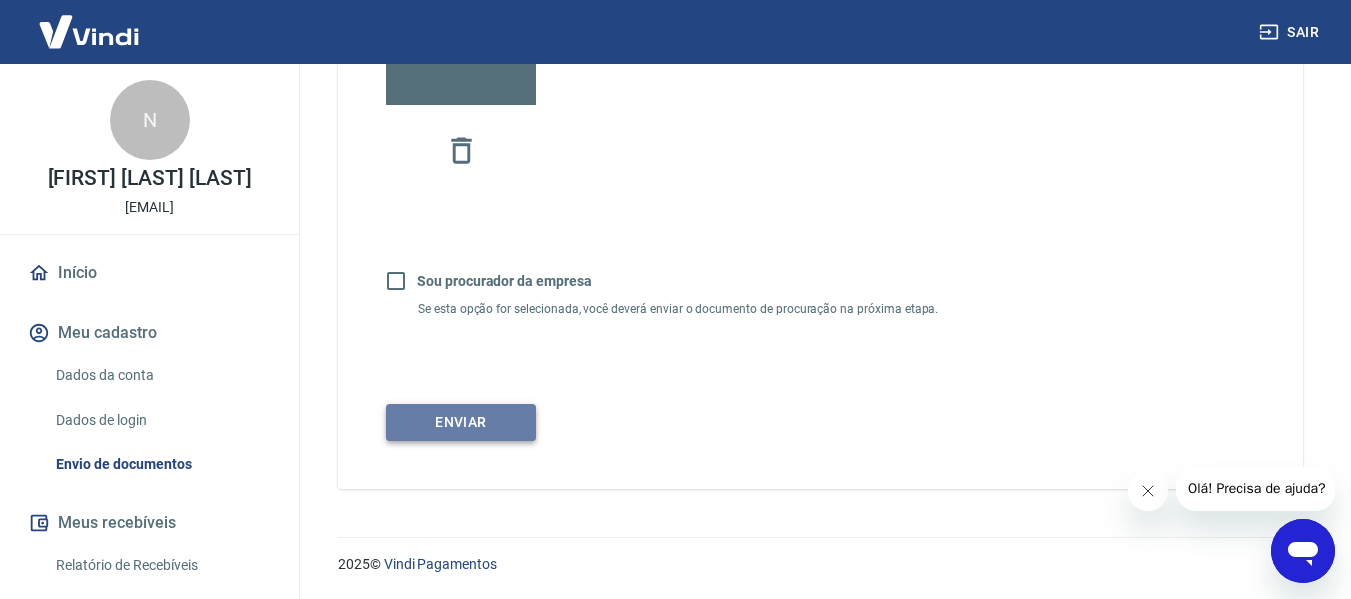 click on "Enviar" at bounding box center [461, 422] 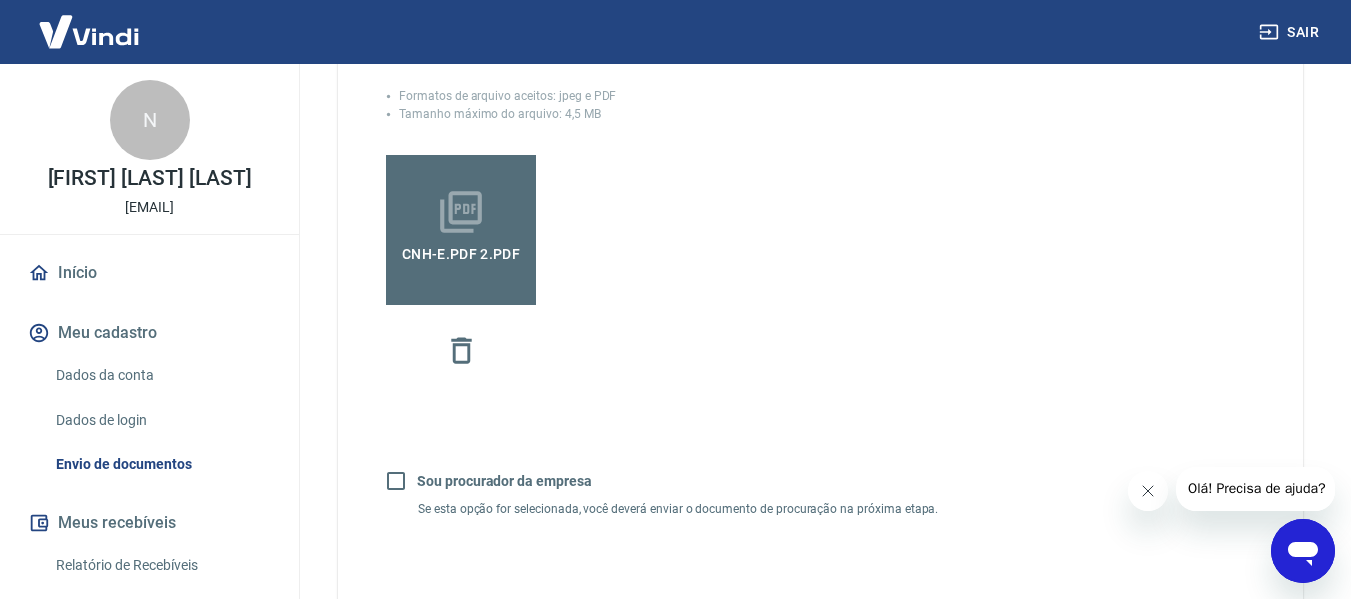scroll, scrollTop: 0, scrollLeft: 0, axis: both 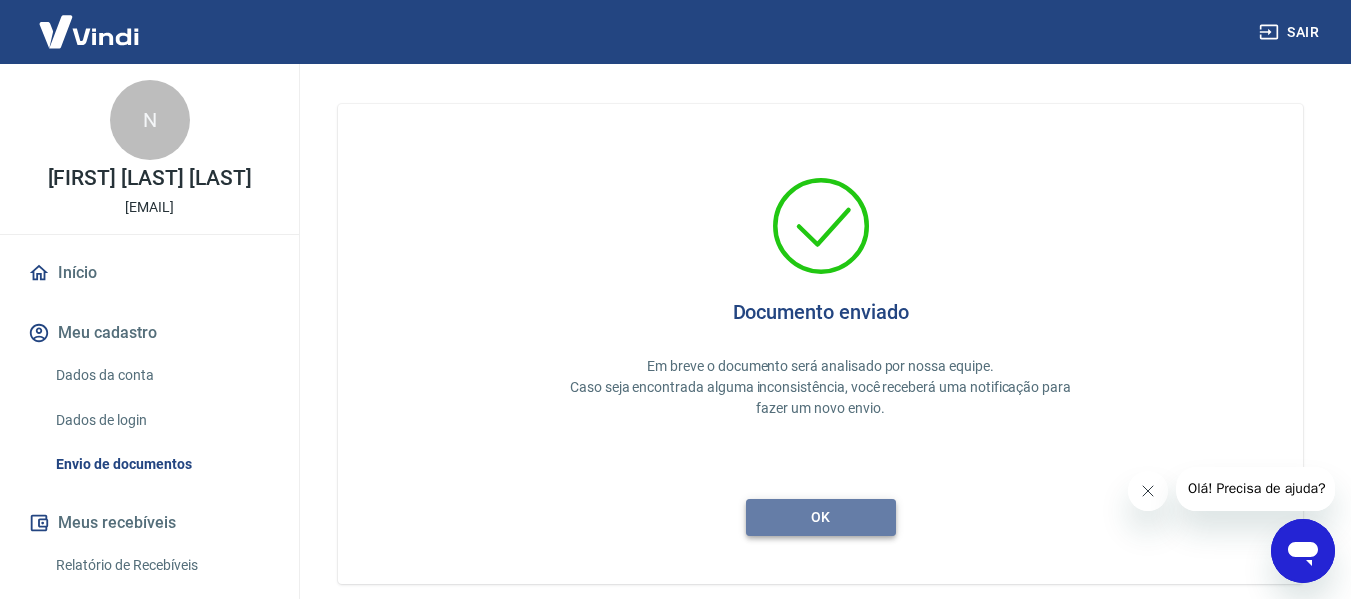 click on "ok" at bounding box center [821, 517] 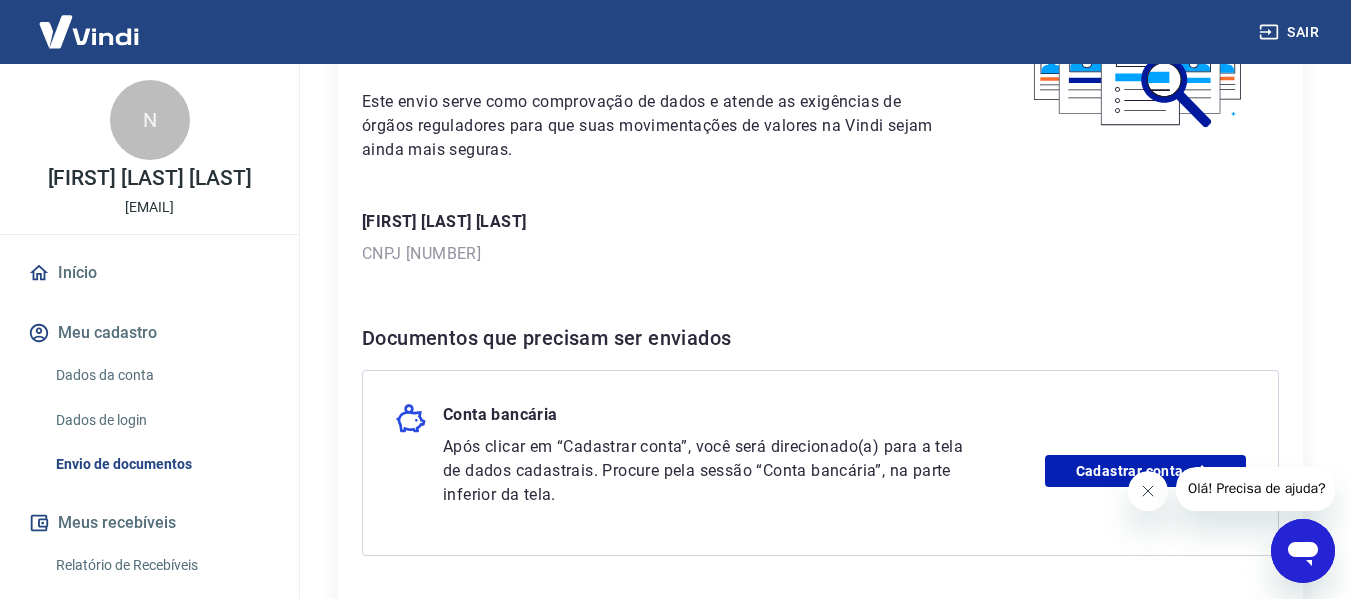 scroll, scrollTop: 353, scrollLeft: 0, axis: vertical 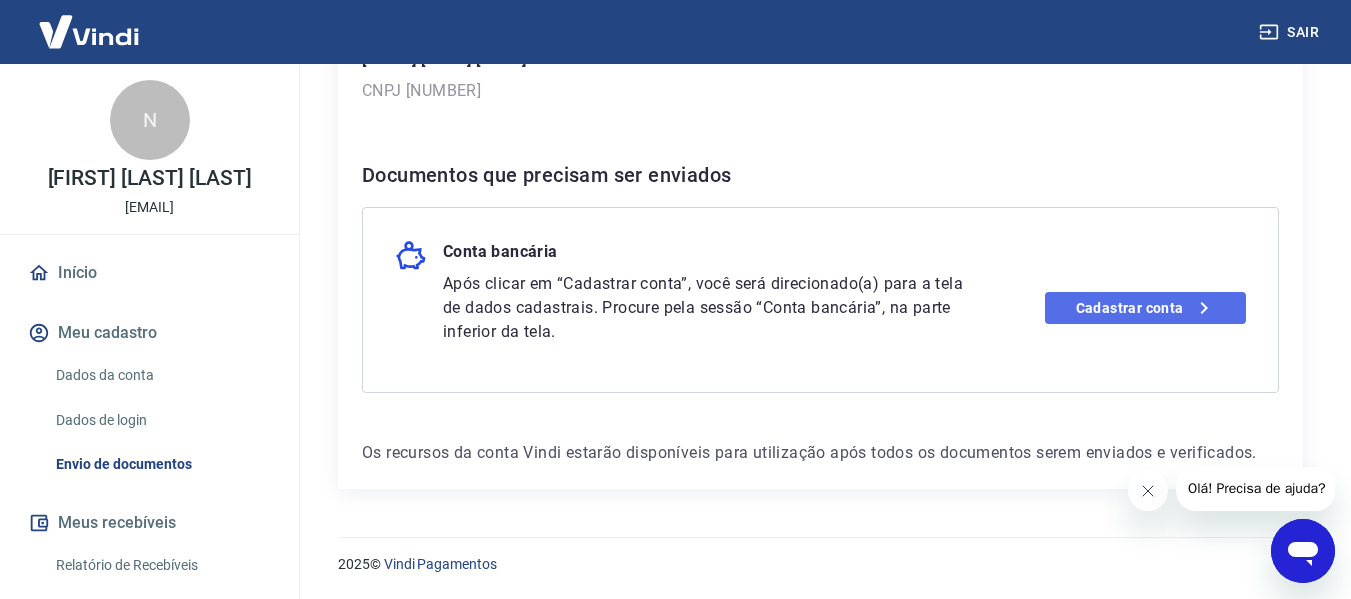 click on "Cadastrar conta" at bounding box center [1145, 308] 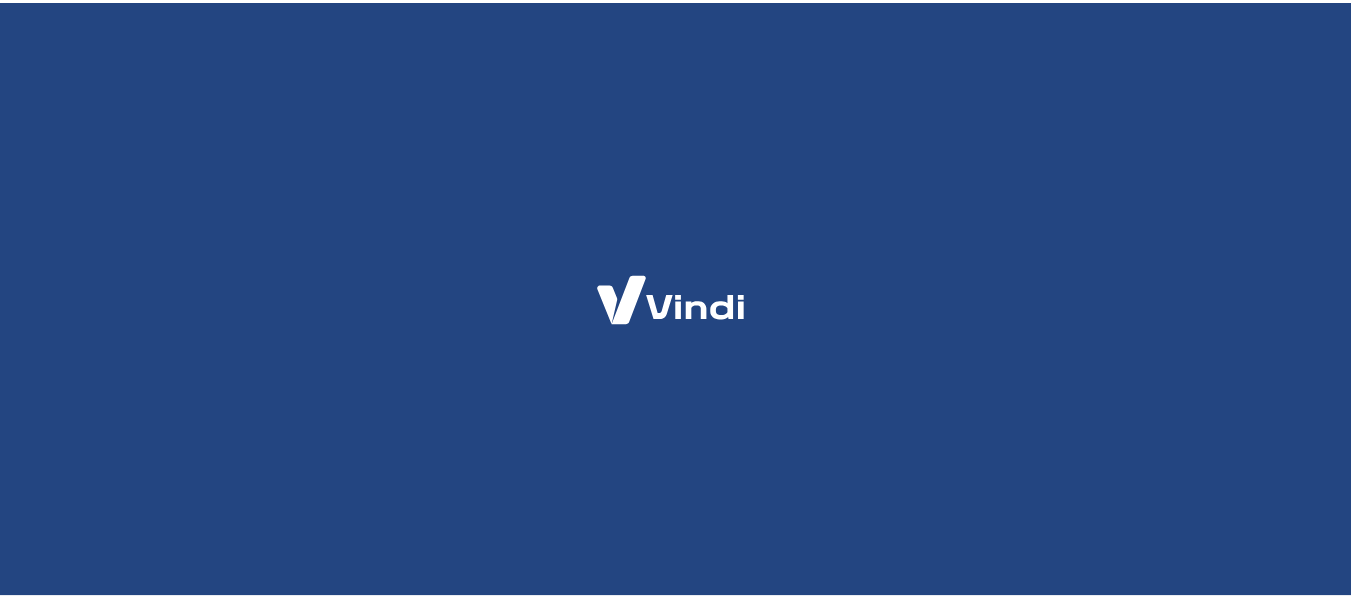 scroll, scrollTop: 0, scrollLeft: 0, axis: both 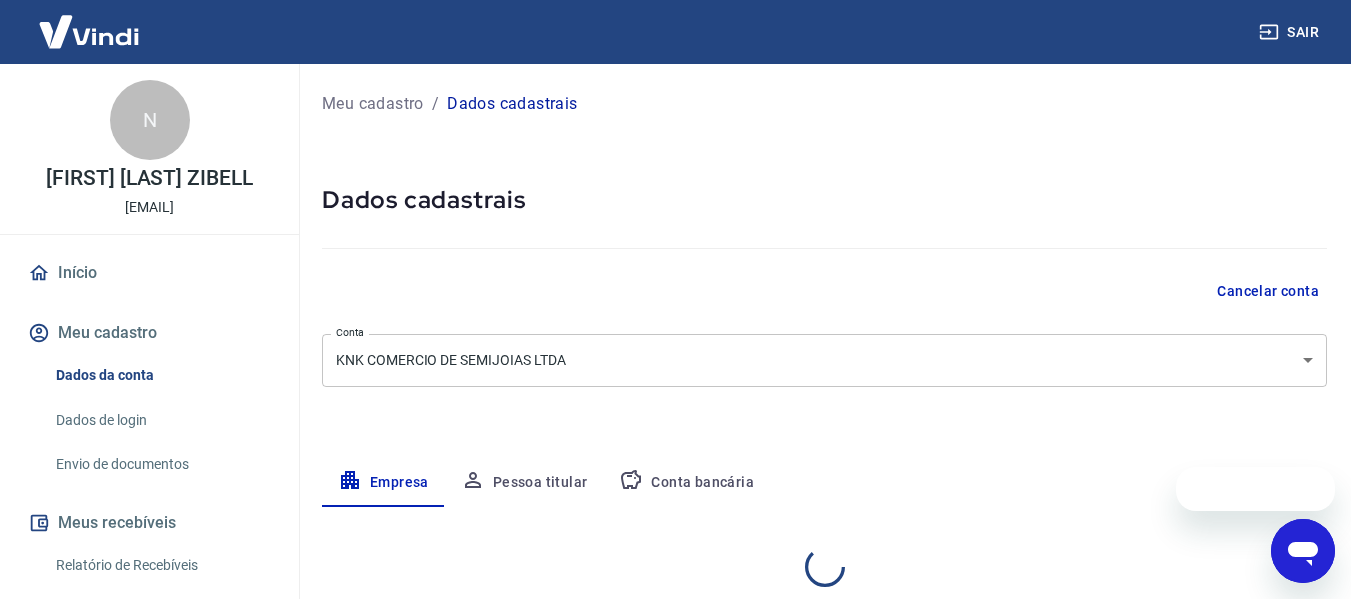select on "MG" 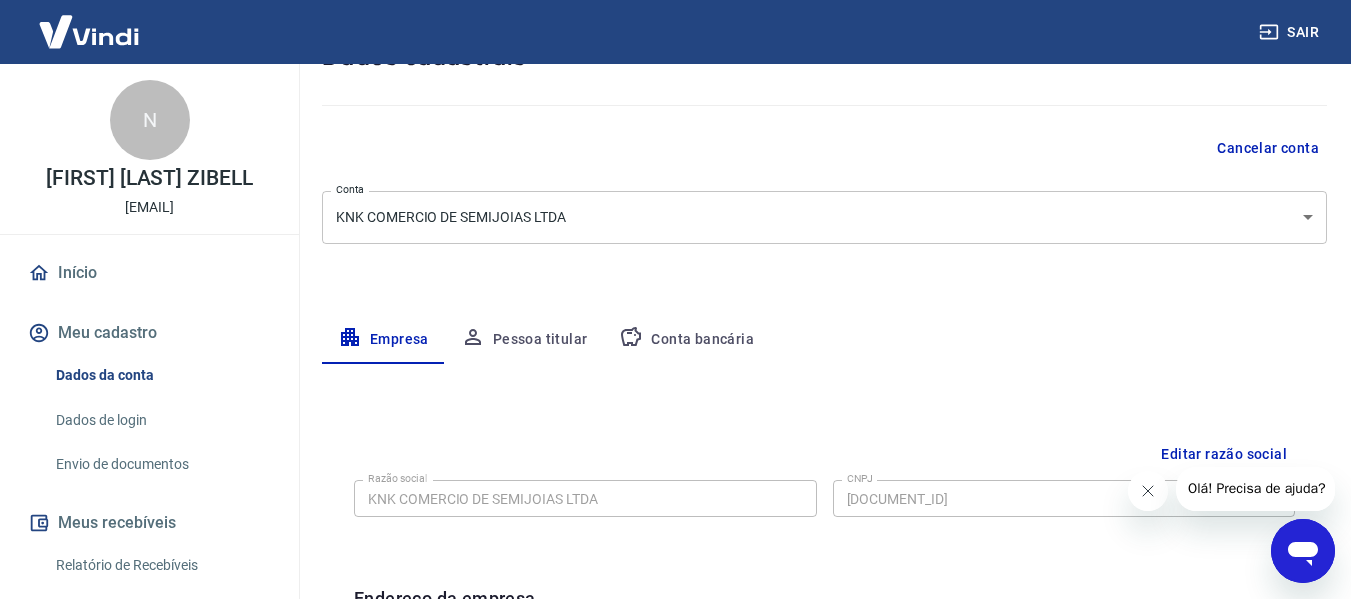 click on "Conta bancária" at bounding box center [686, 340] 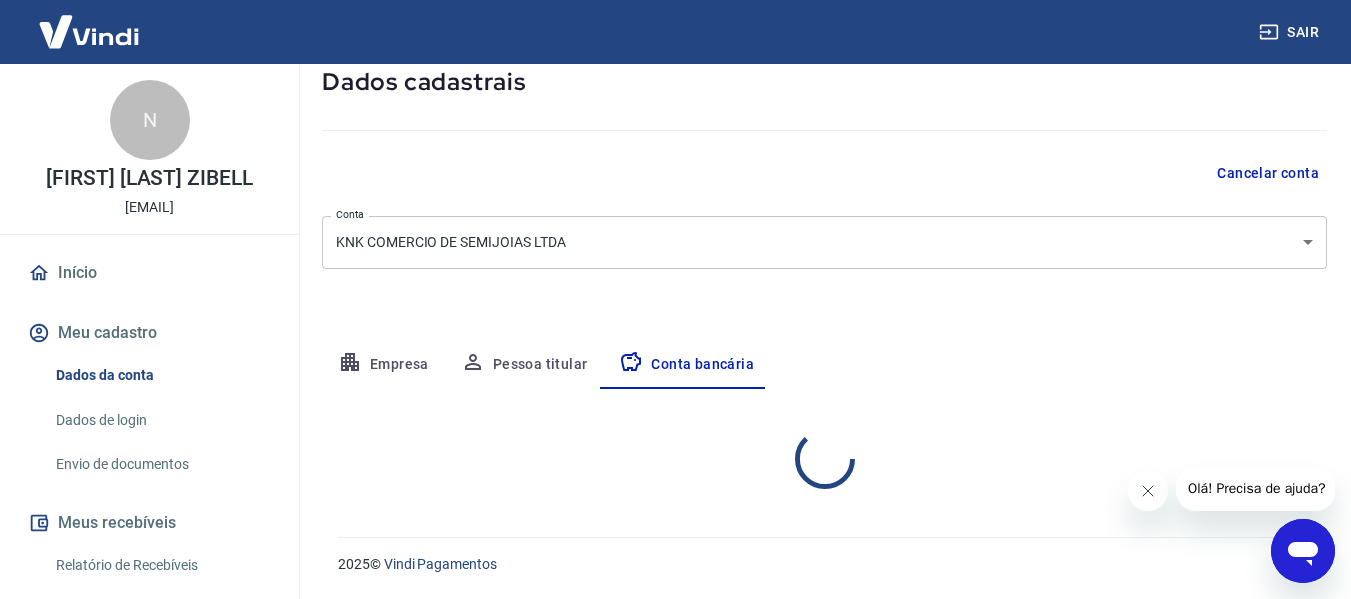 select on "1" 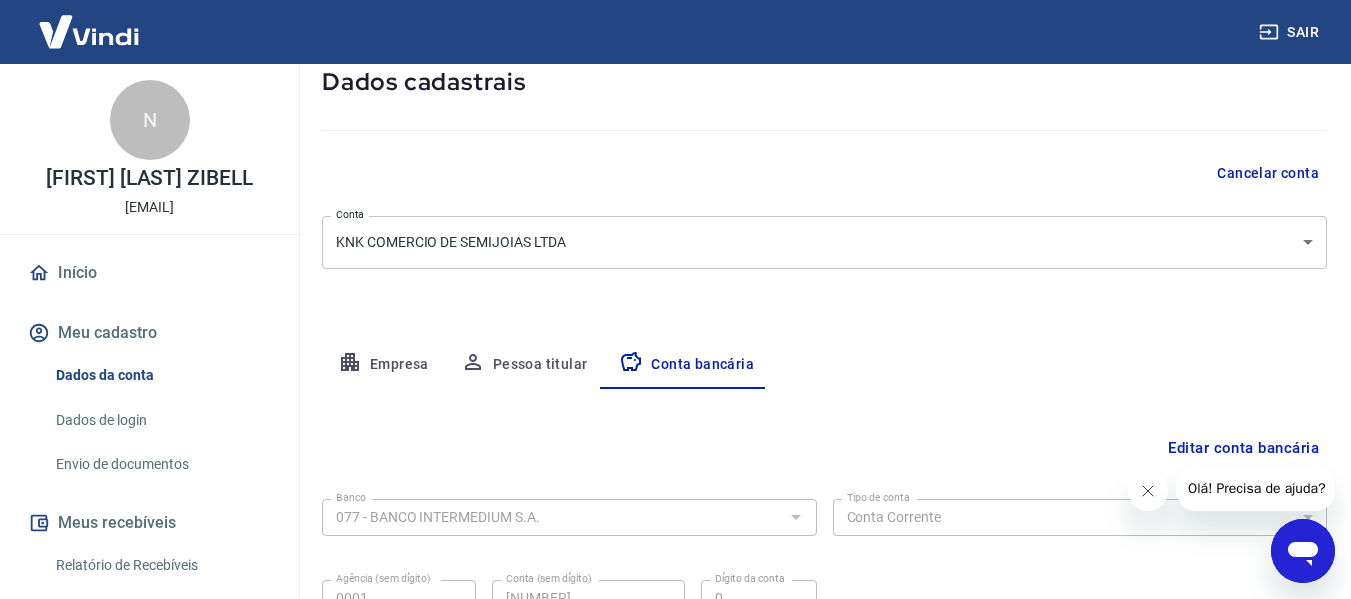 scroll, scrollTop: 143, scrollLeft: 0, axis: vertical 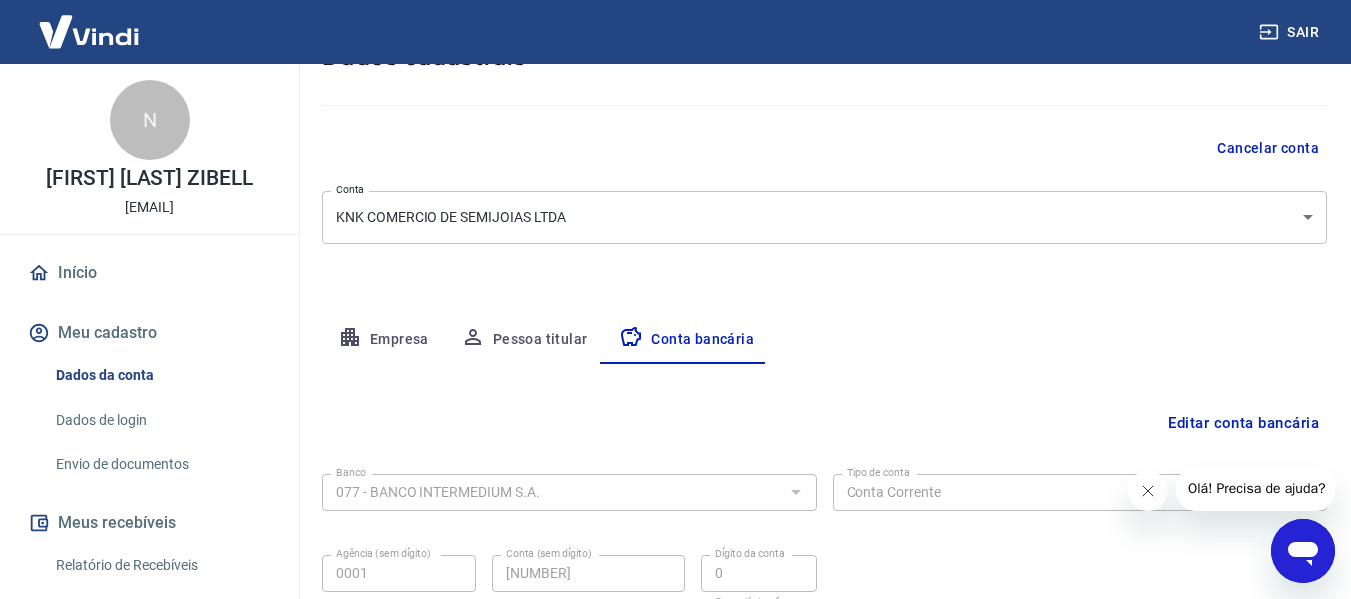 click on "Pessoa titular" at bounding box center [524, 340] 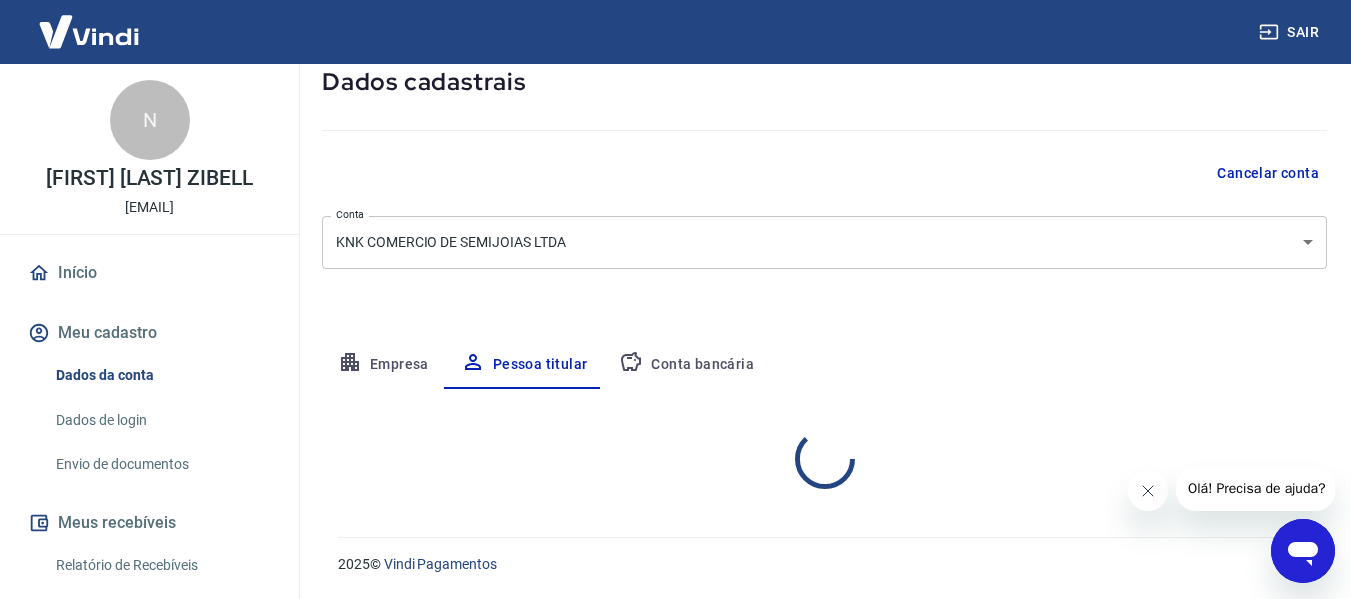 scroll, scrollTop: 143, scrollLeft: 0, axis: vertical 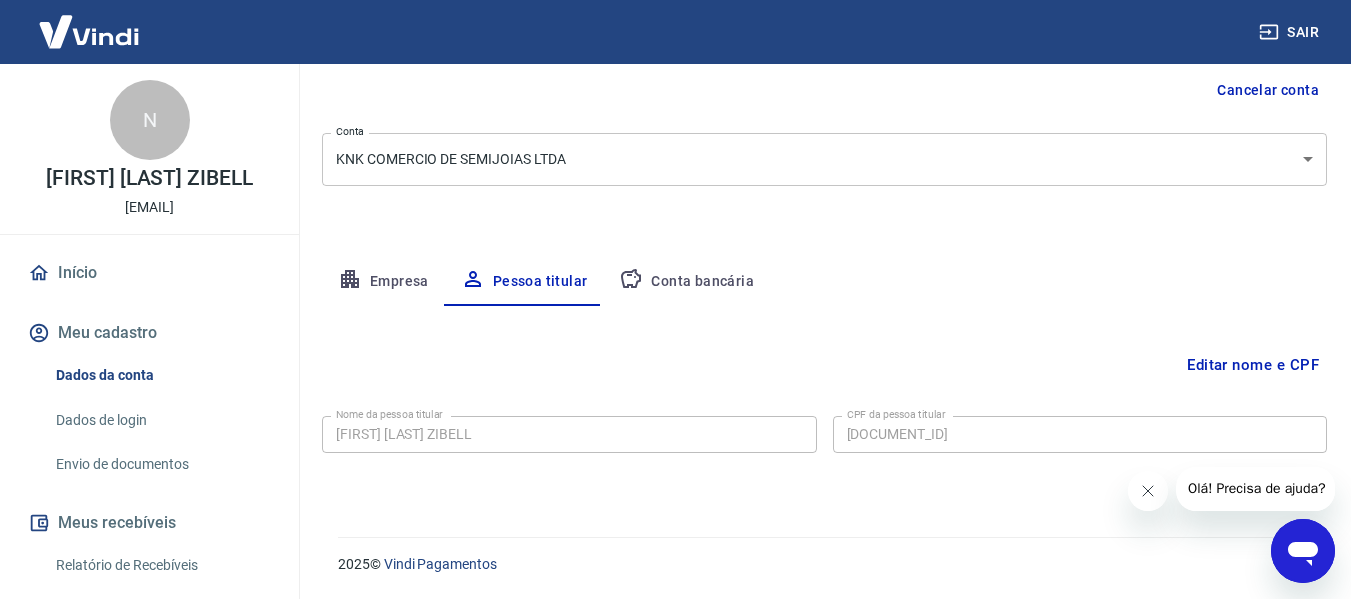 click on "Conta bancária" at bounding box center (686, 282) 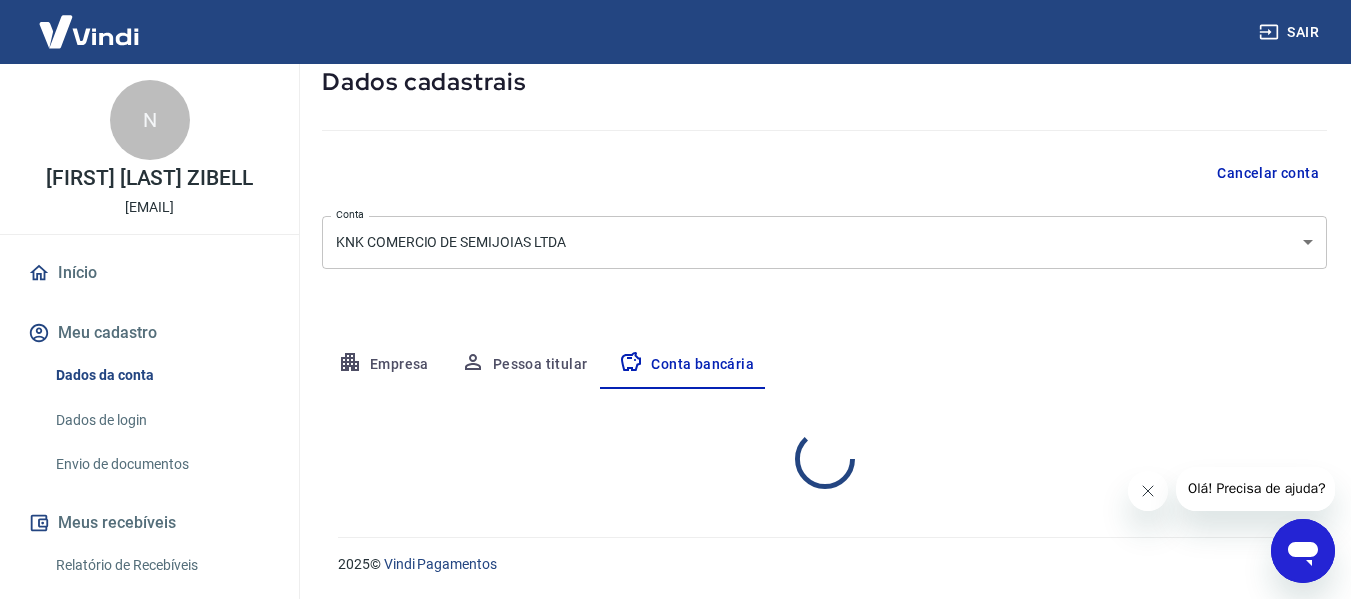 select on "1" 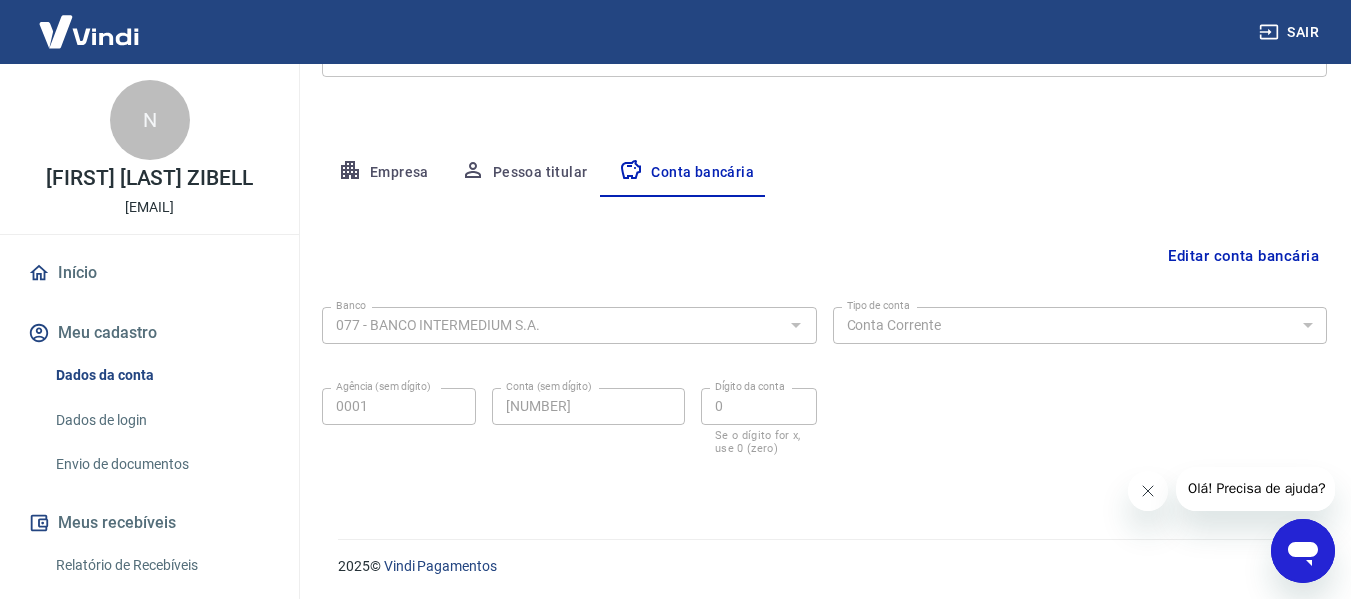 scroll, scrollTop: 312, scrollLeft: 0, axis: vertical 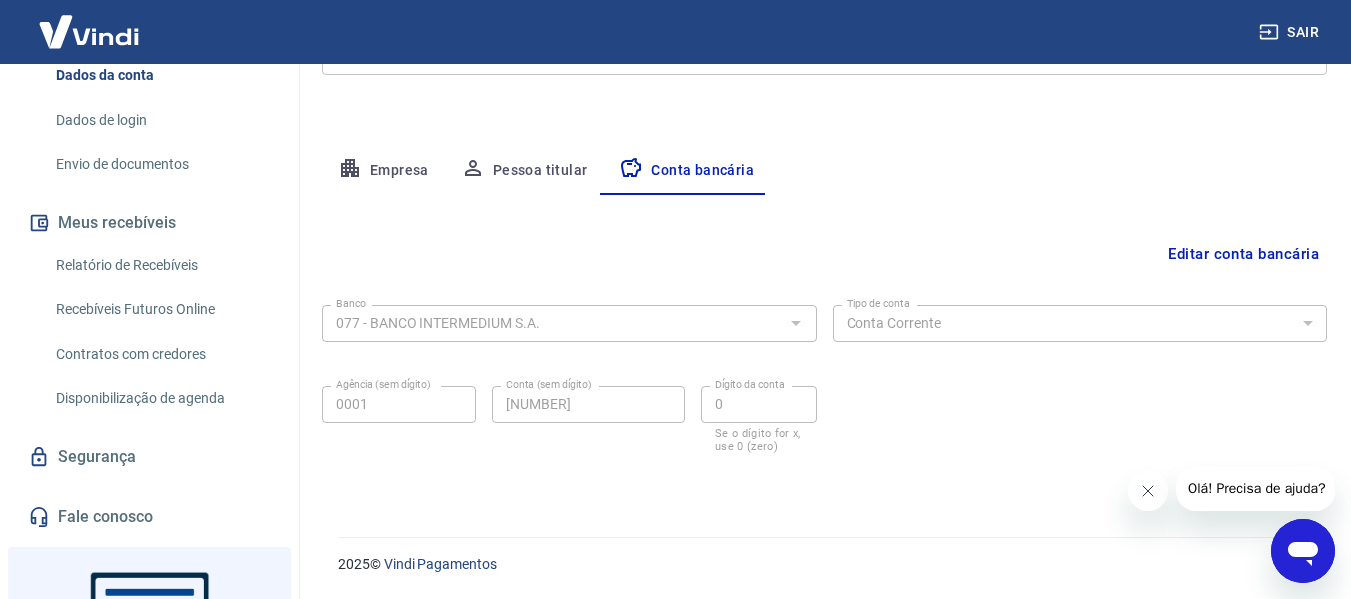 click on "Envio de documentos" at bounding box center [161, 164] 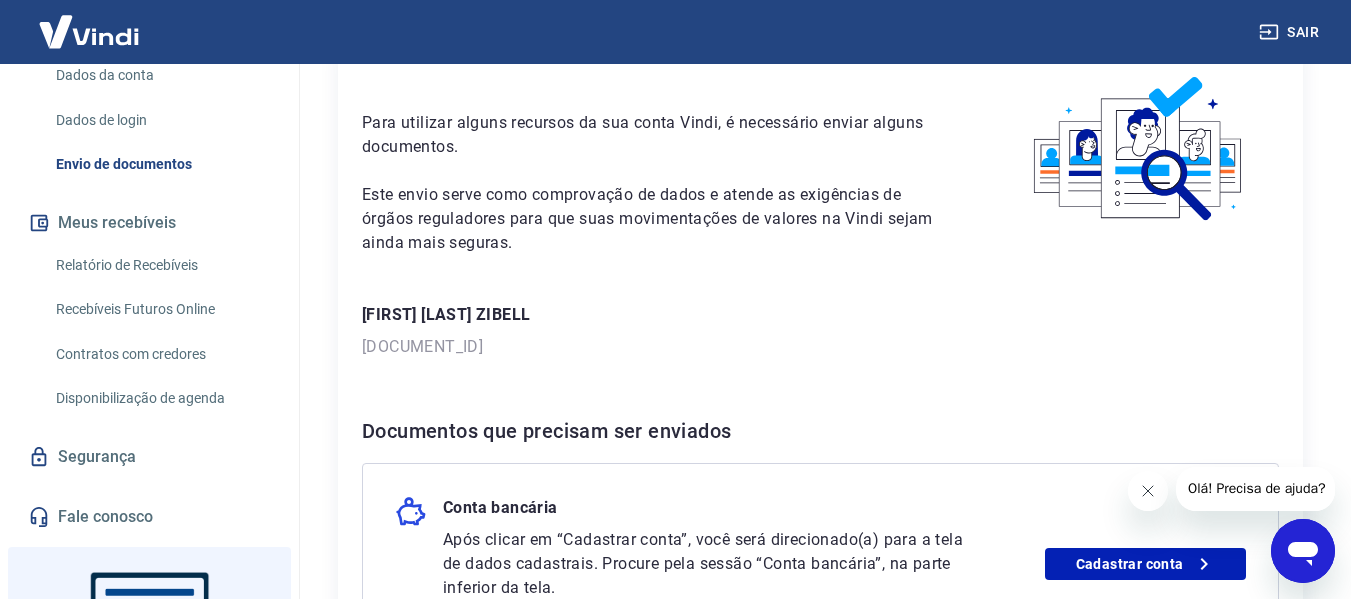 scroll, scrollTop: 353, scrollLeft: 0, axis: vertical 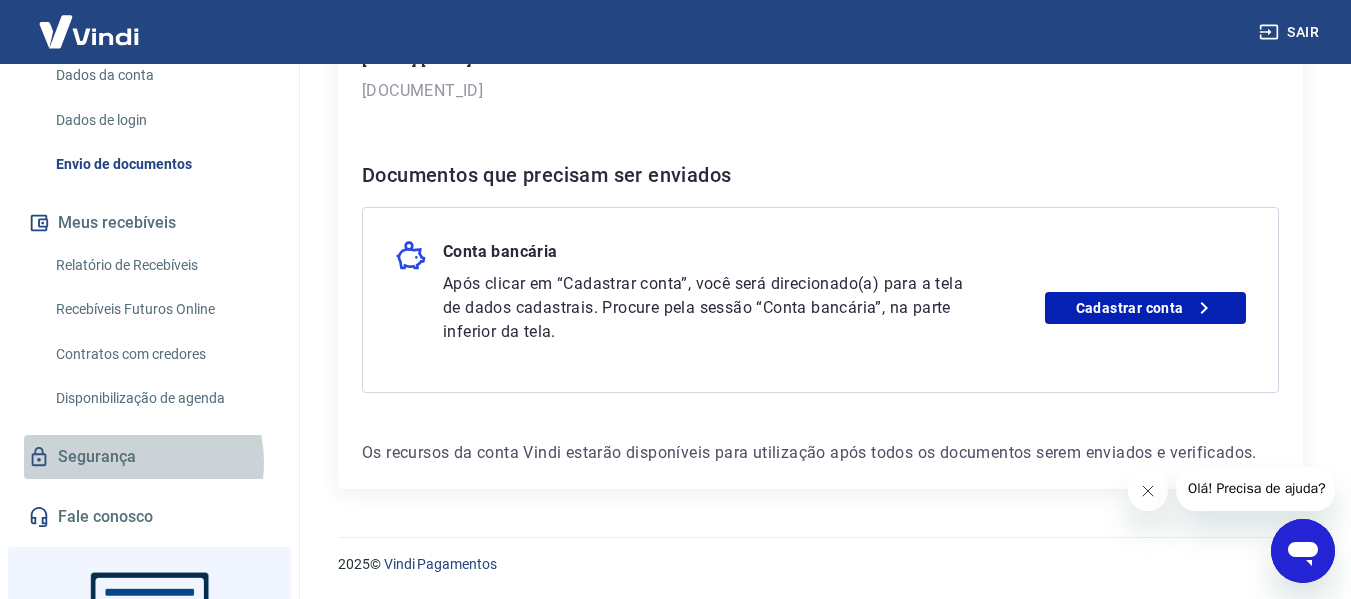 click on "Segurança" at bounding box center (149, 457) 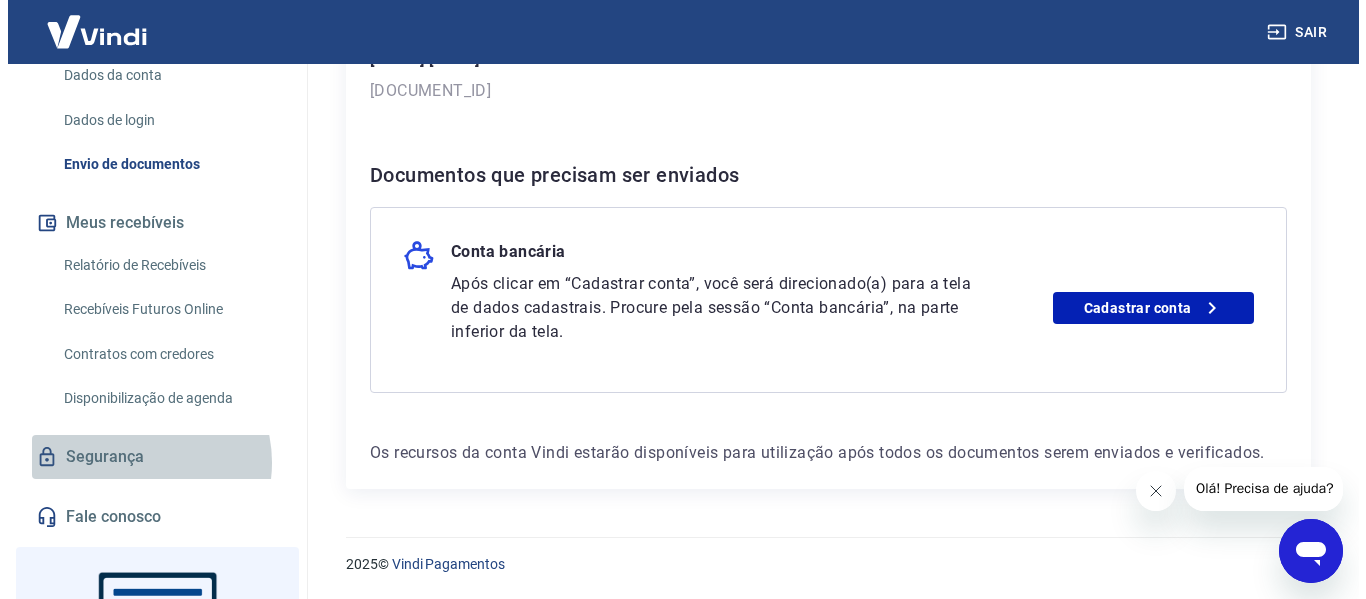 scroll, scrollTop: 0, scrollLeft: 0, axis: both 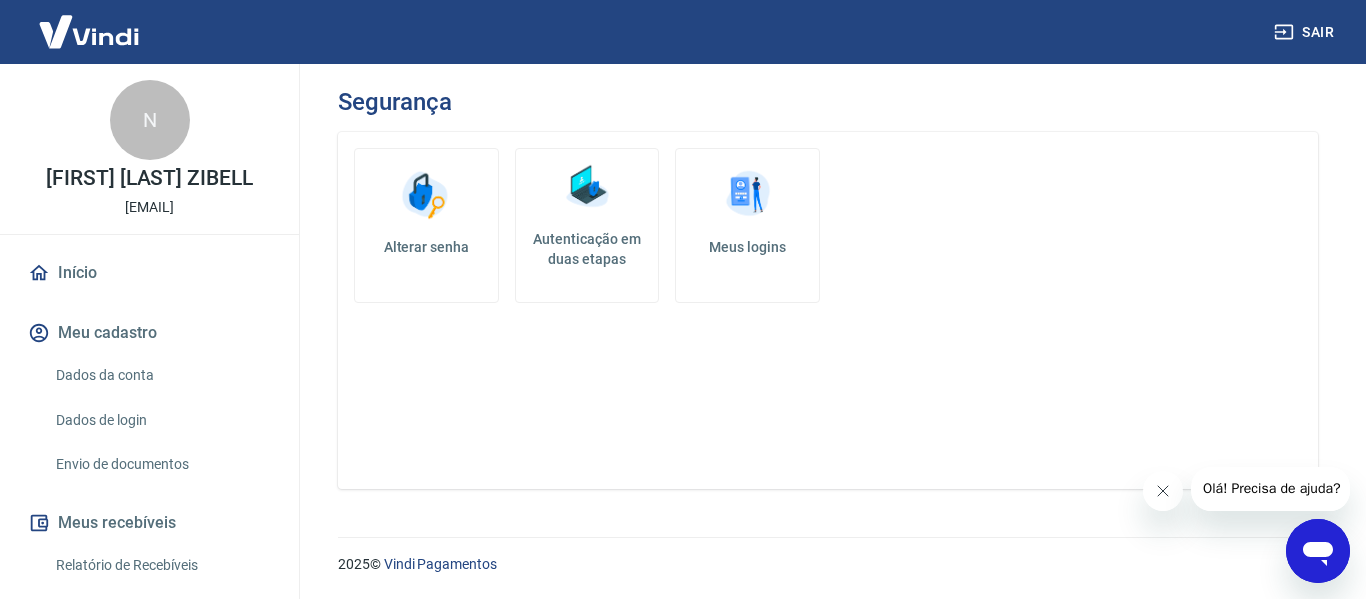 drag, startPoint x: 42, startPoint y: 221, endPoint x: 240, endPoint y: 239, distance: 198.8165 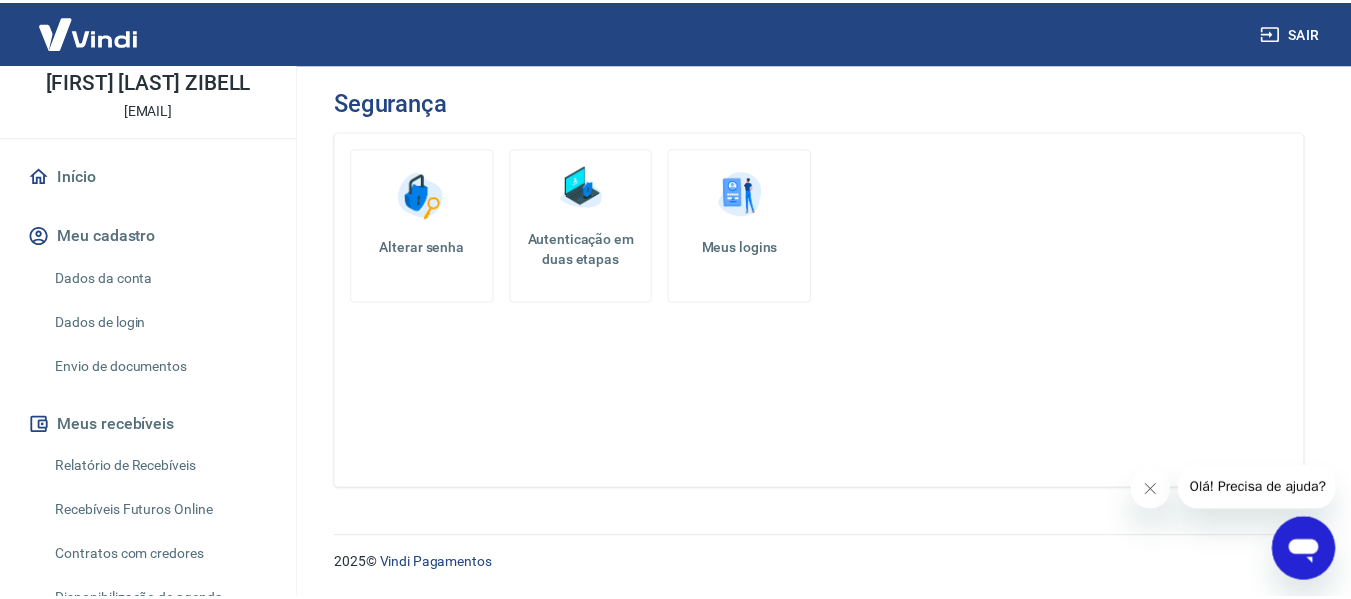 scroll, scrollTop: 0, scrollLeft: 0, axis: both 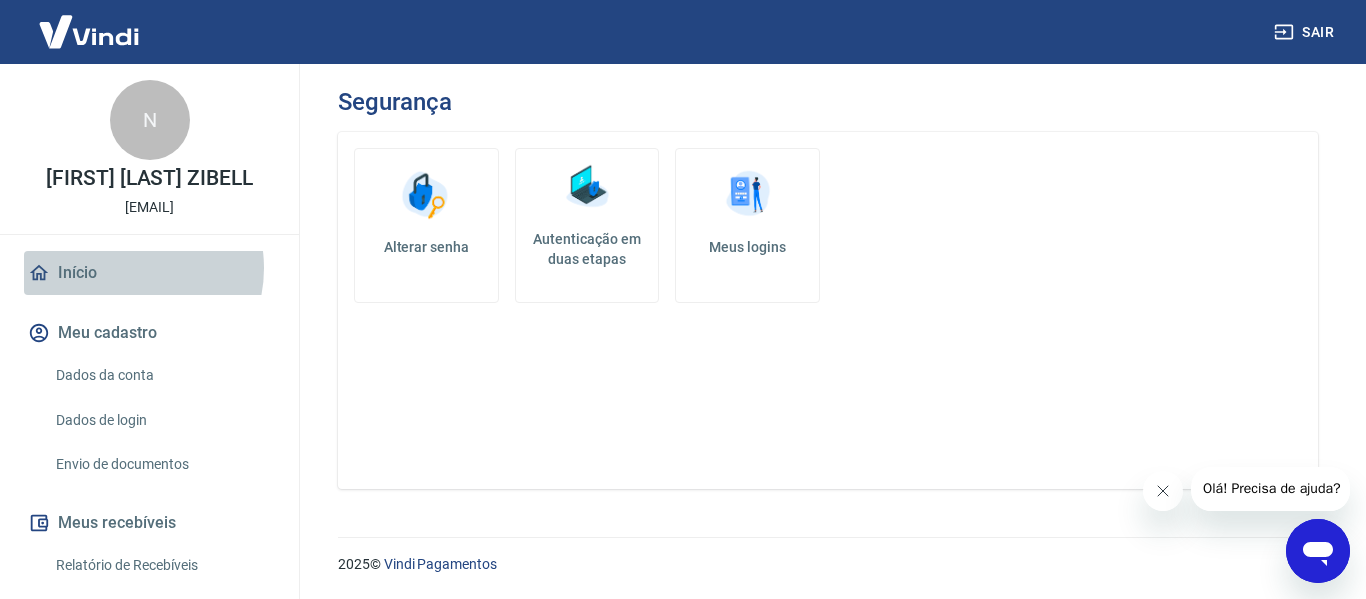 click on "Início" at bounding box center (149, 273) 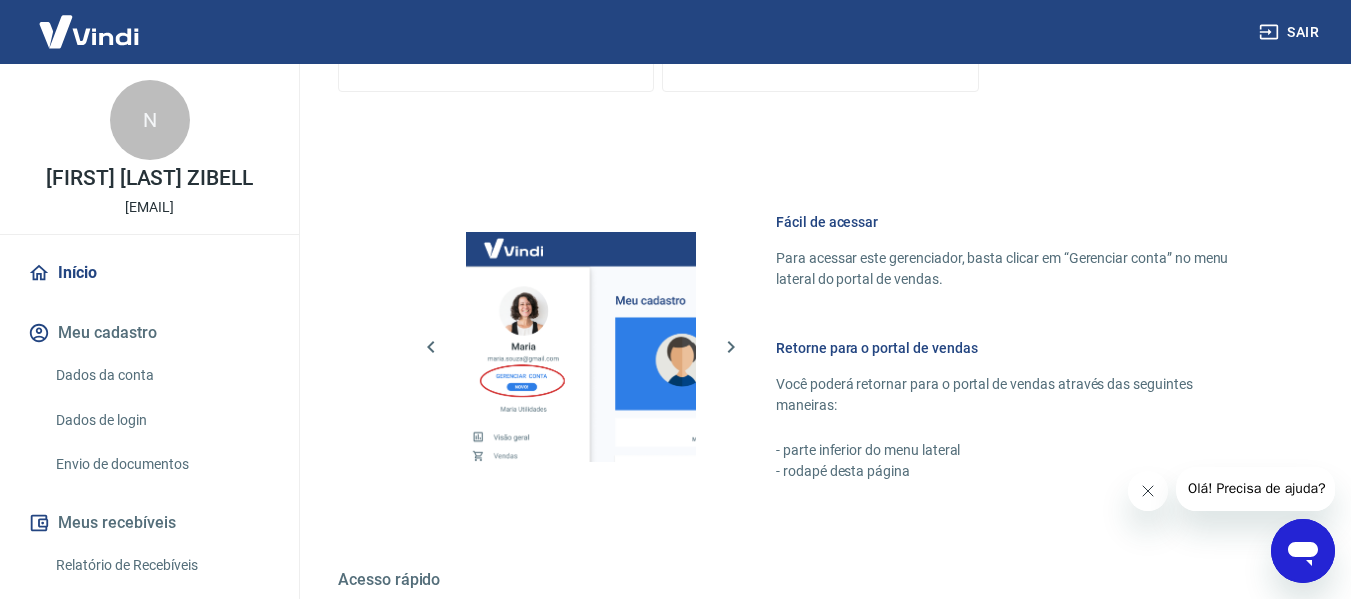 scroll, scrollTop: 1000, scrollLeft: 0, axis: vertical 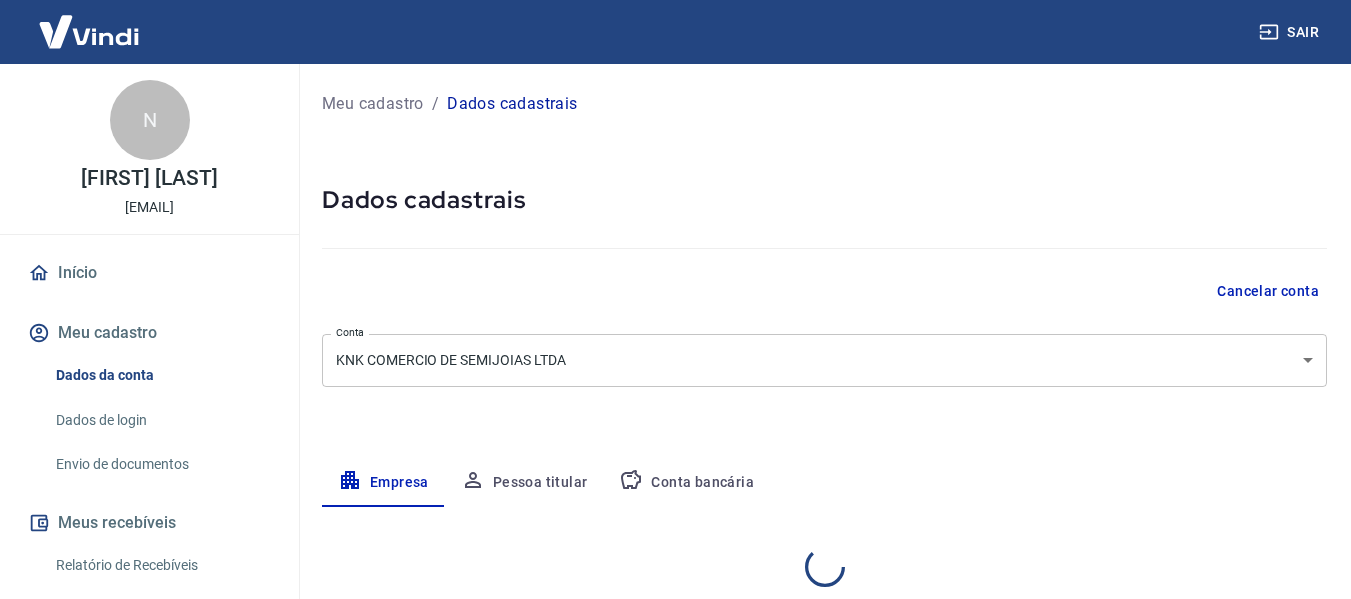 select on "MG" 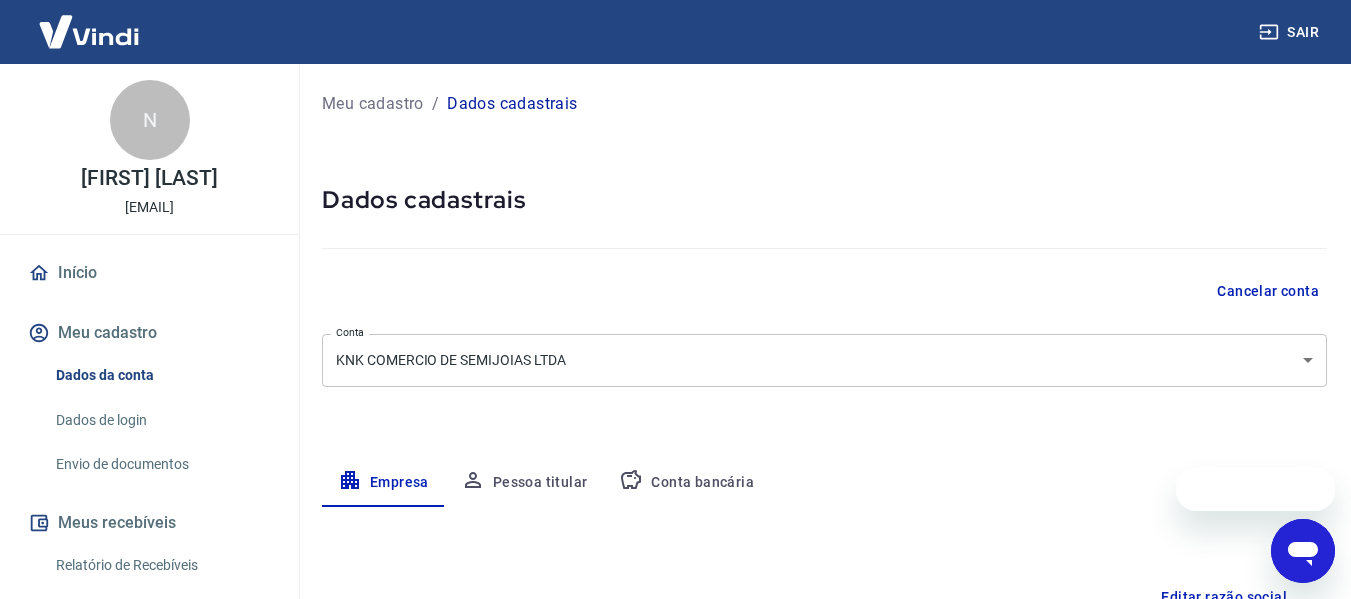 scroll, scrollTop: 0, scrollLeft: 0, axis: both 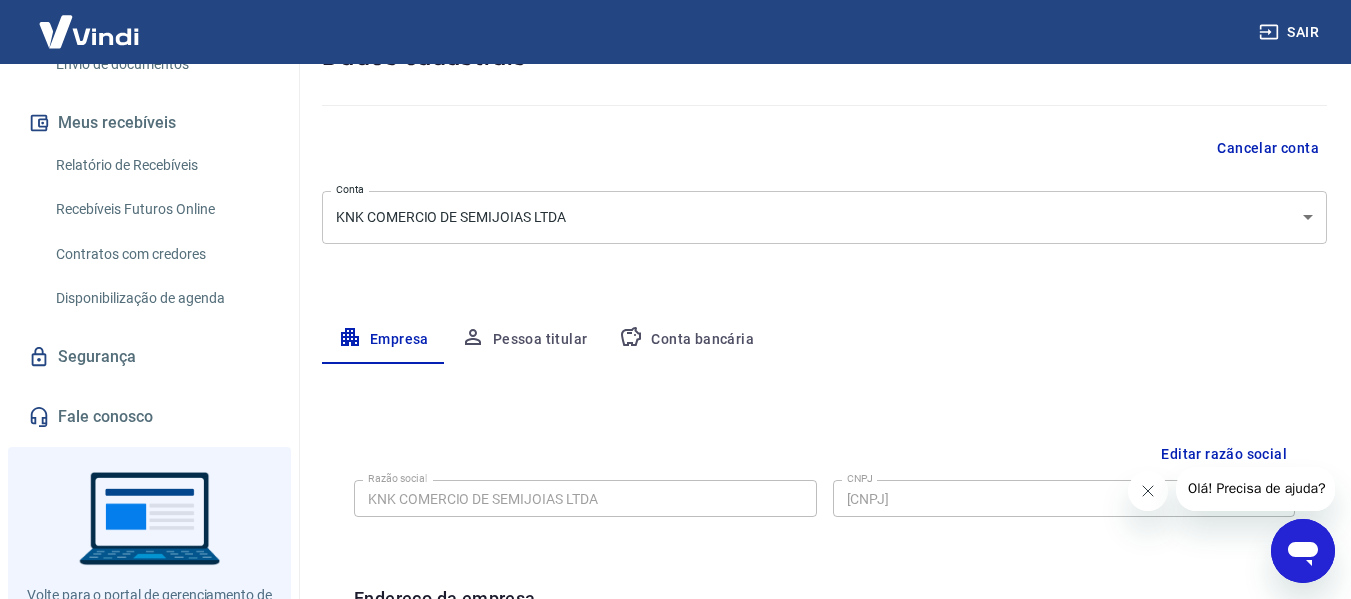 click on "Conta bancária" at bounding box center (686, 340) 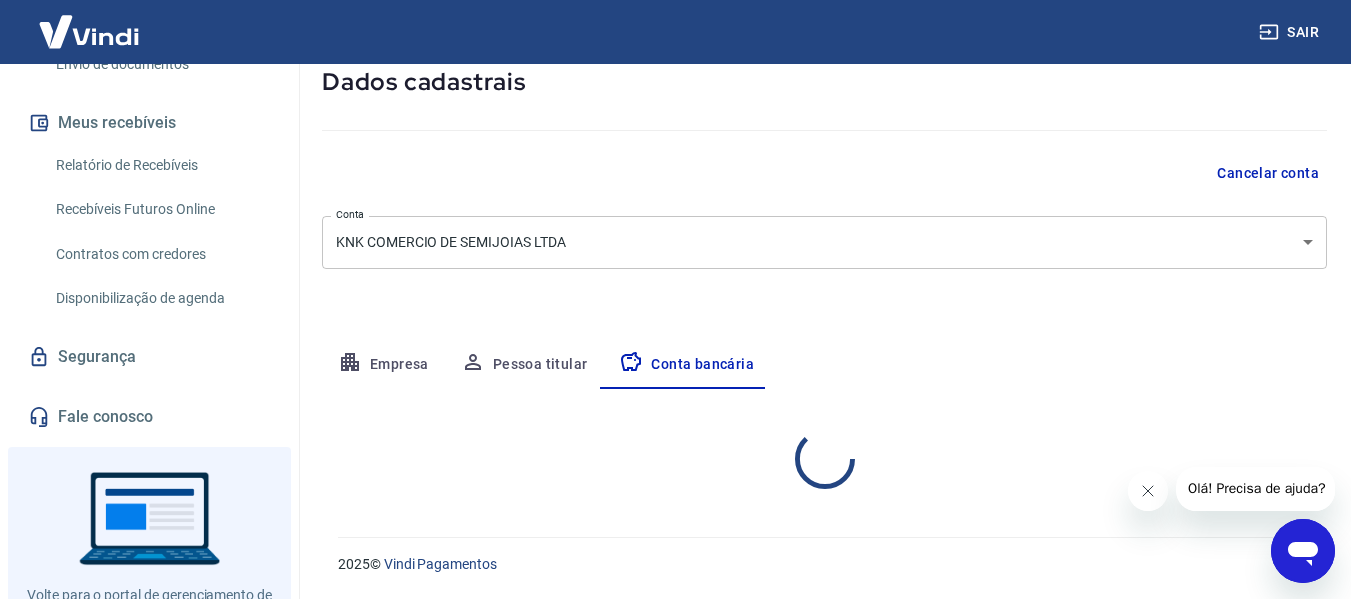 select on "1" 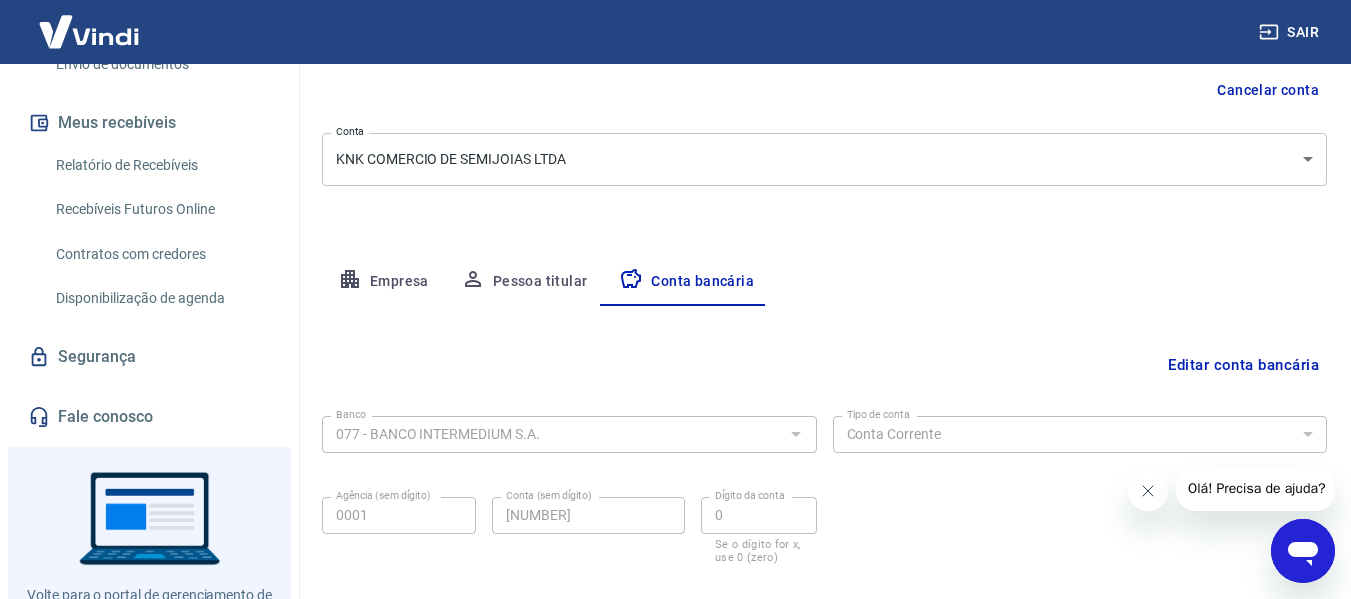 scroll, scrollTop: 312, scrollLeft: 0, axis: vertical 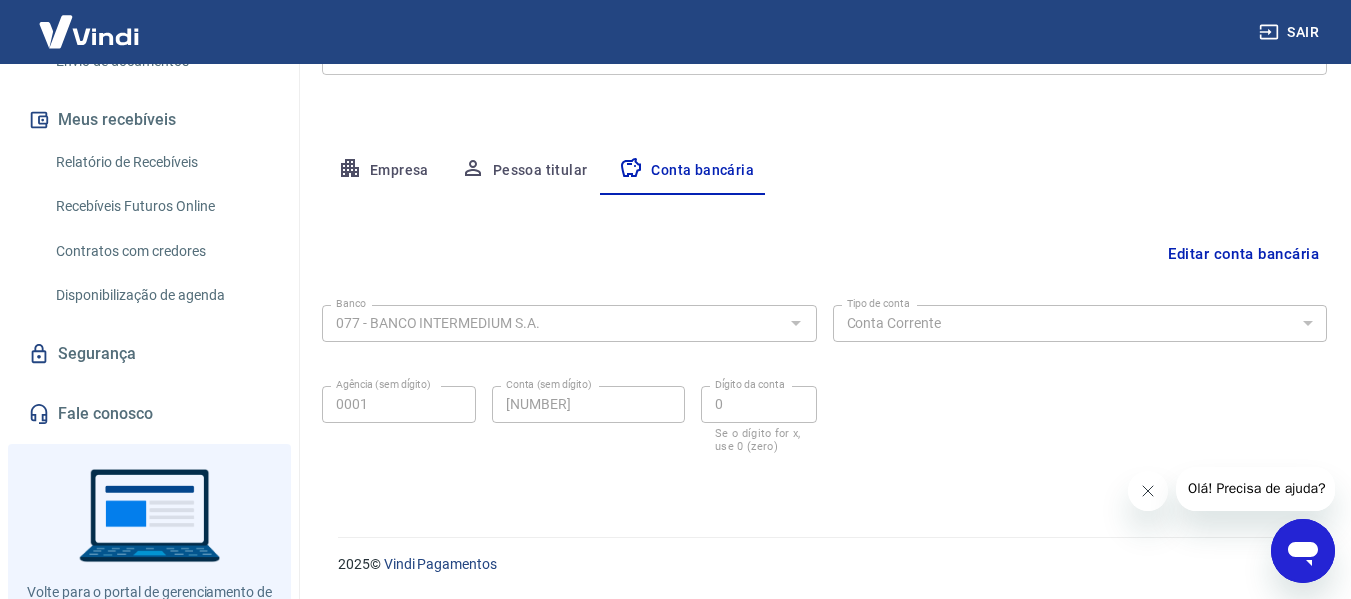 click on "Segurança" at bounding box center (149, 354) 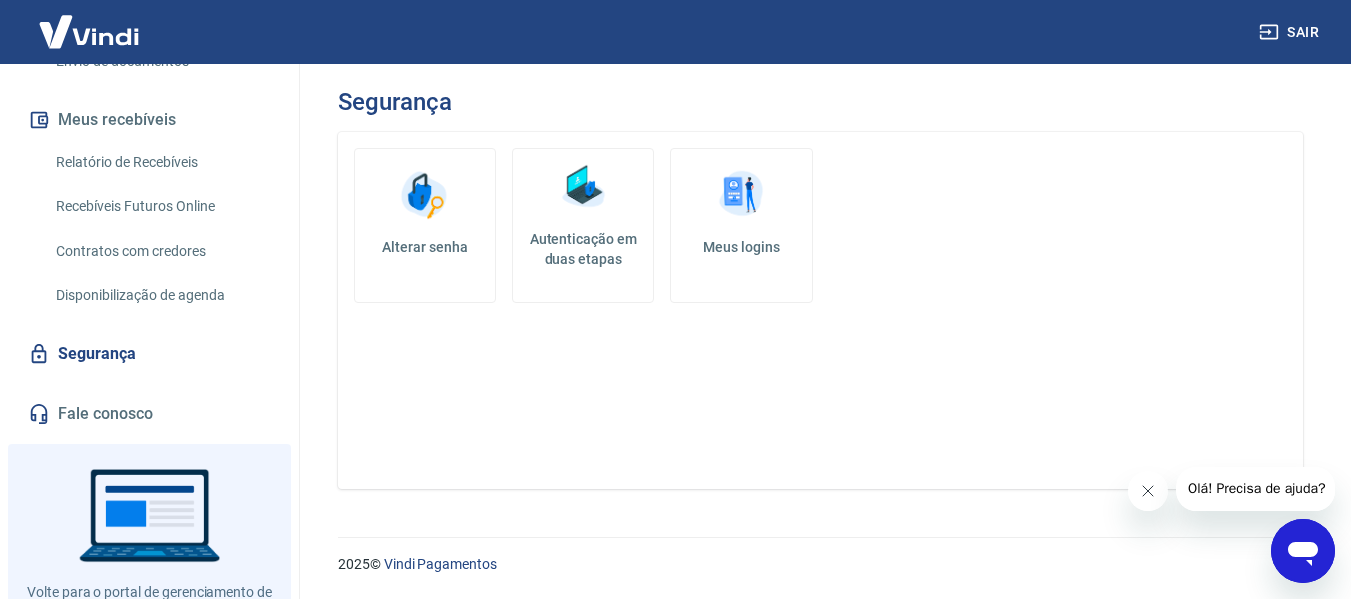 scroll, scrollTop: 0, scrollLeft: 0, axis: both 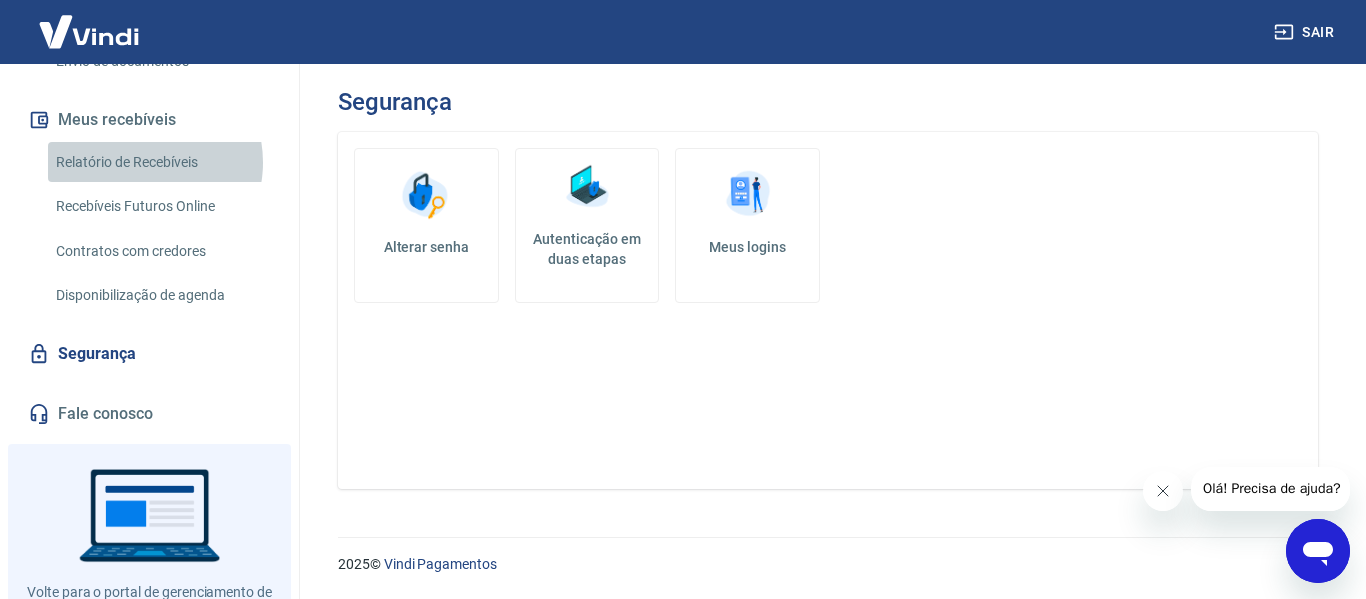 click on "Relatório de Recebíveis" at bounding box center [161, 162] 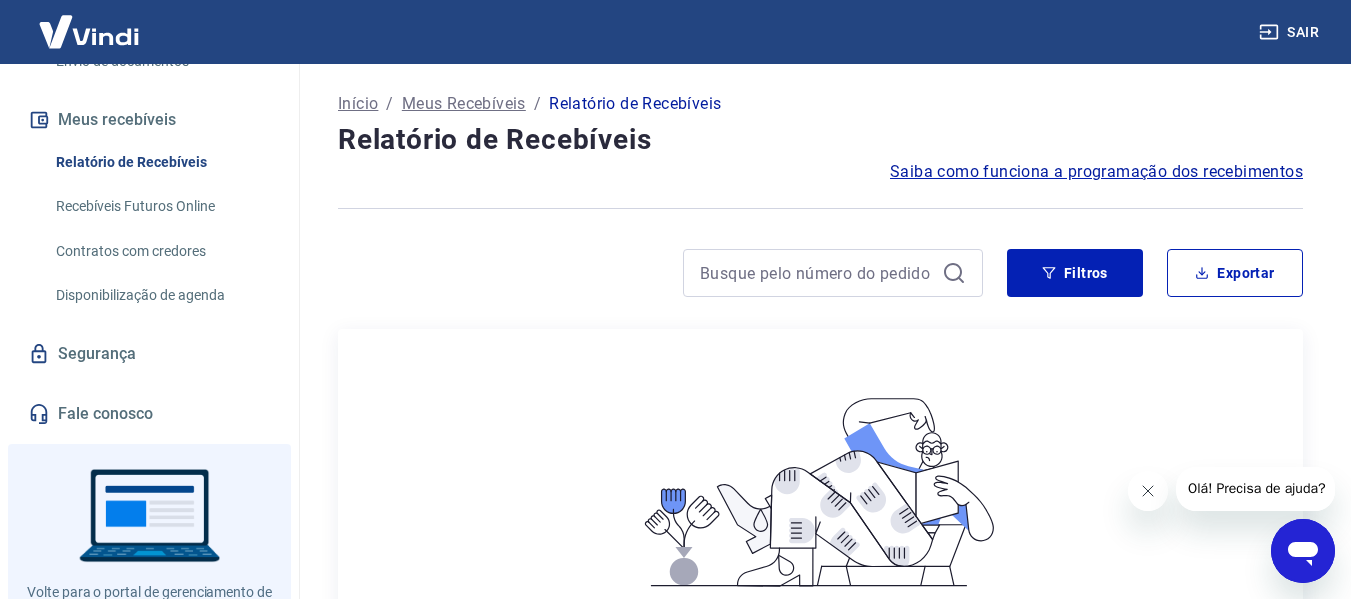click on "Recebíveis Futuros Online" at bounding box center (161, 206) 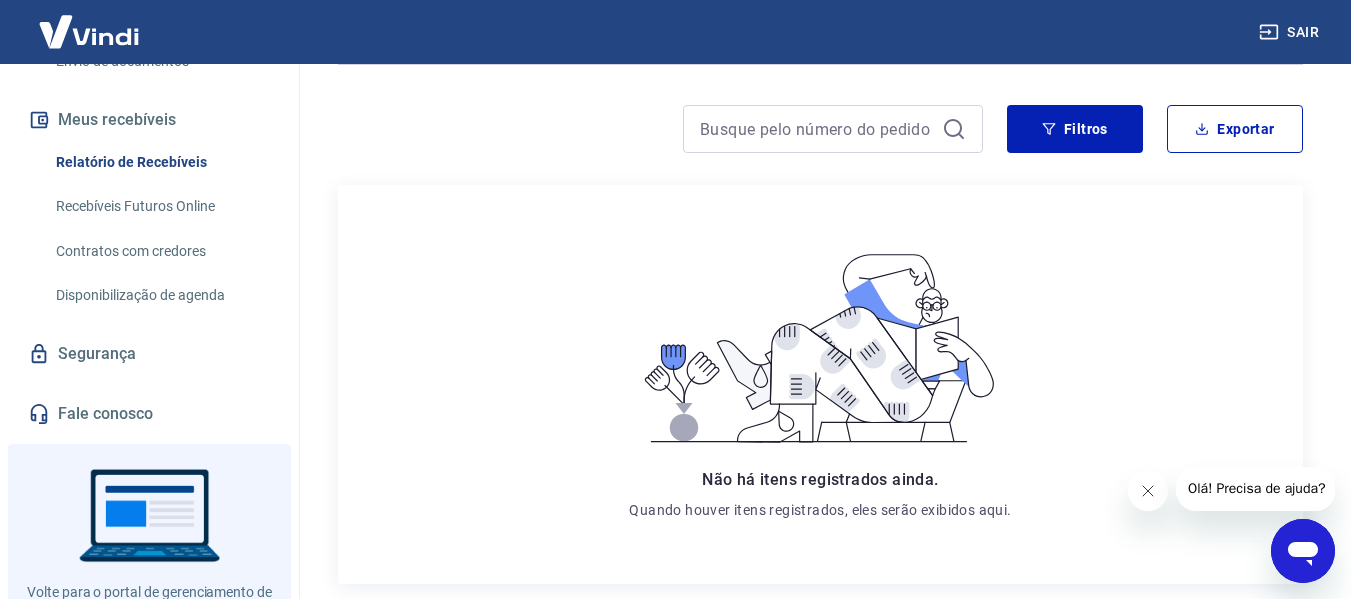 scroll, scrollTop: 394, scrollLeft: 0, axis: vertical 